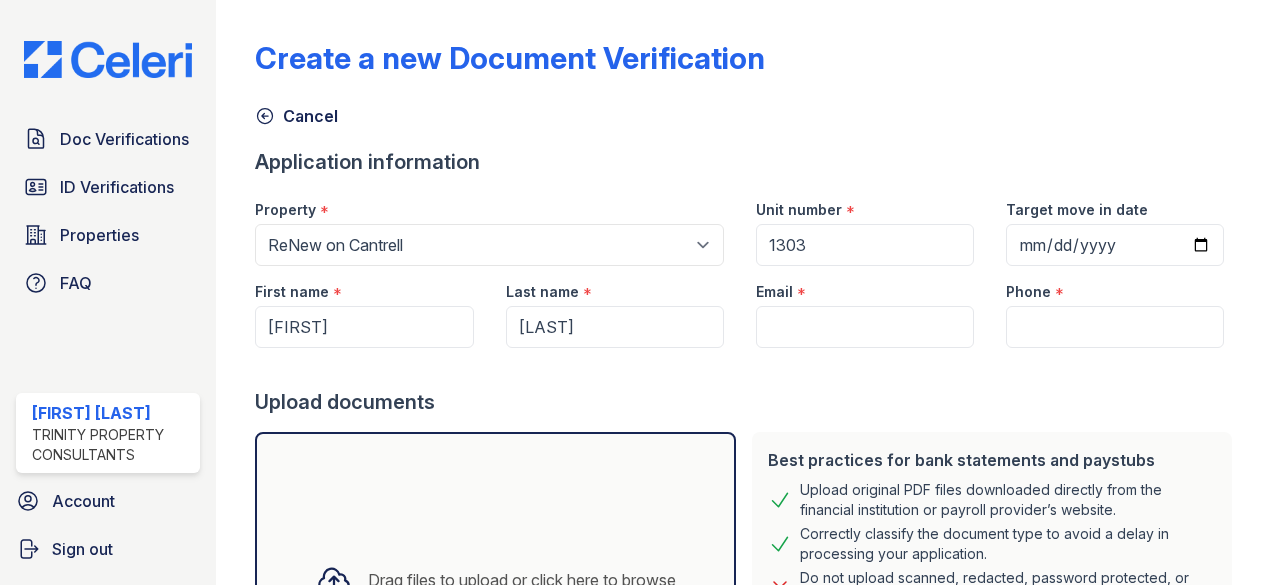 select on "47" 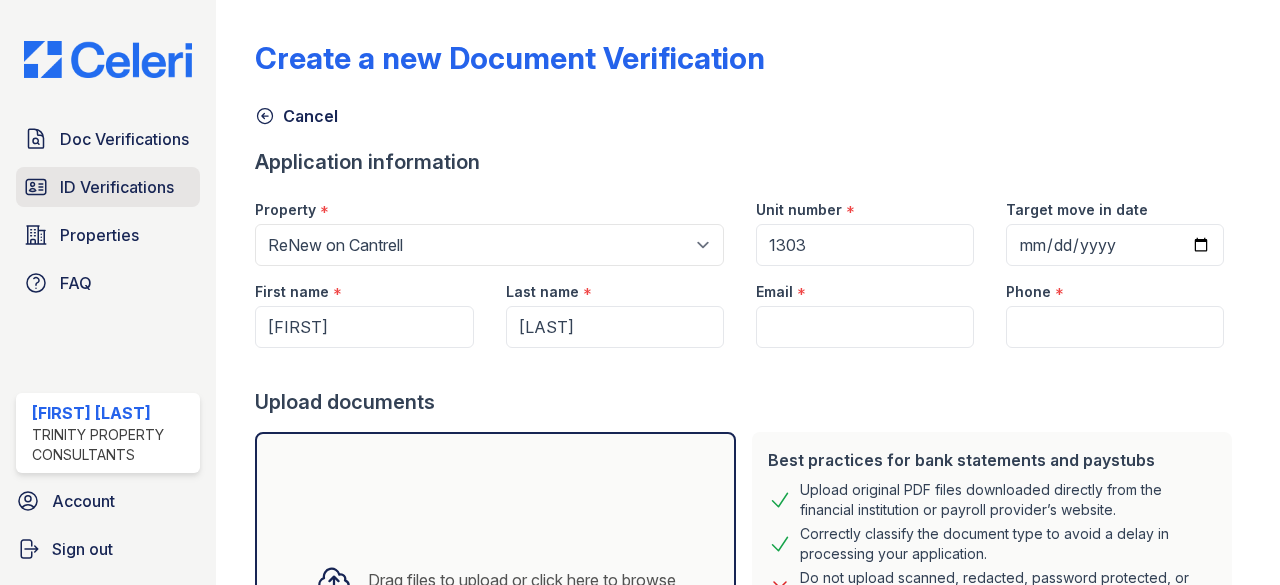 scroll, scrollTop: 0, scrollLeft: 0, axis: both 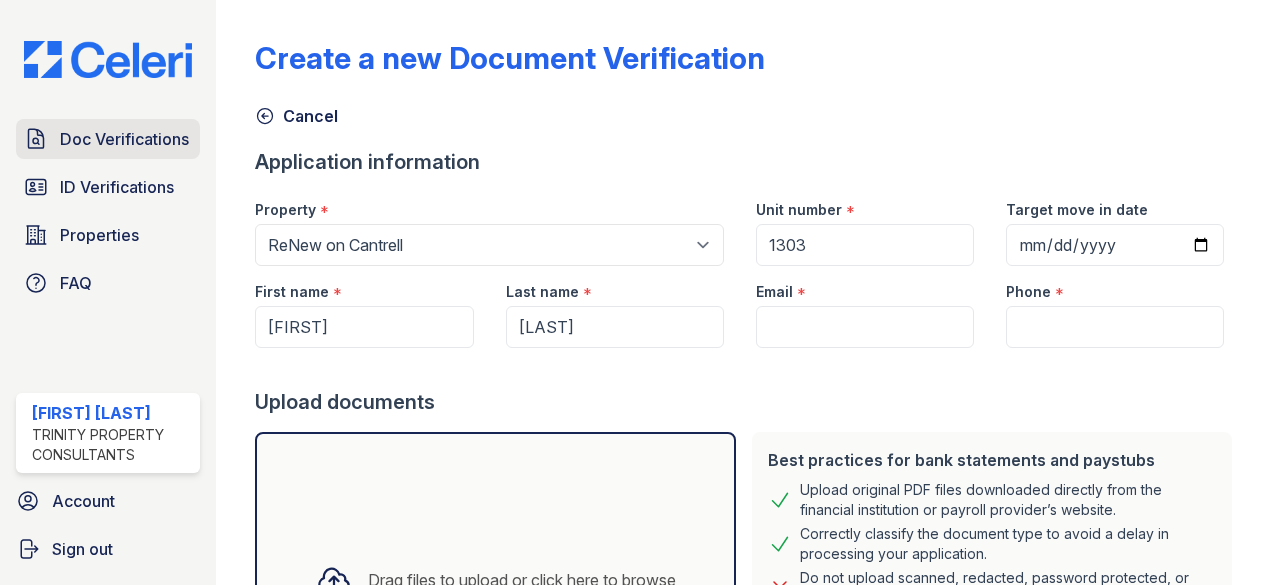 click on "Doc Verifications" at bounding box center [124, 139] 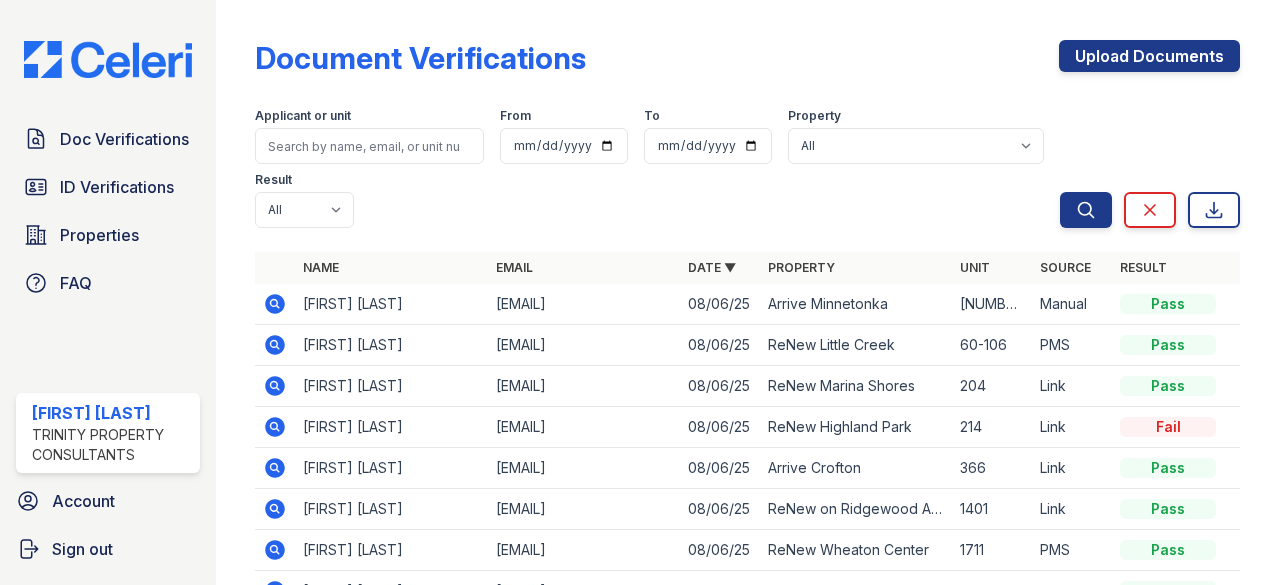 click on "Applicant or unit
From
To
Property
All
888 at Grand Hope Park
Alturas Andrews
Alturas Cedar Hills
Alturas Eleventh
Alturas Penbrook
Alturas Vose Townhomes
Arrive 2801
Arrive 4301
Arrive 800 Penn
Arrive Alexandria
Arrive at Medicine Lake
Arrive at the Retreat
Arrive Belay
Arrive Belay + Noba
Arrive Bellevue
Arrive Brentwood Apartment Collection
Arrive Brentwood I
Arrive Brentwood II
Arrive Broadway Lofts
Arrive Buckhead
Arrive Chadds Ford
Arrive Clairemont
Arrive Crofton
Arrive Eden Prairie
Arrive First Hill
Arrive Fort Lee
Arrive Glenview
Arrive Hollywood
Arrive Inglewood Trails
Arrive Inner Harbor
Arrive Key West
Arrive Laurie Lane
Arrive Lex
Arrive Loring Park
Arrive Lunenburg
Arrive Michigan Avenue
Arrive Minnetonka
Arrive Mission Valley
Arrive Murray Hill
Arrive Noba
Arrive North Bend
Arrive North Bethesda
Arrive North Shore
Arrive Oak Brook Heights" at bounding box center (657, 164) 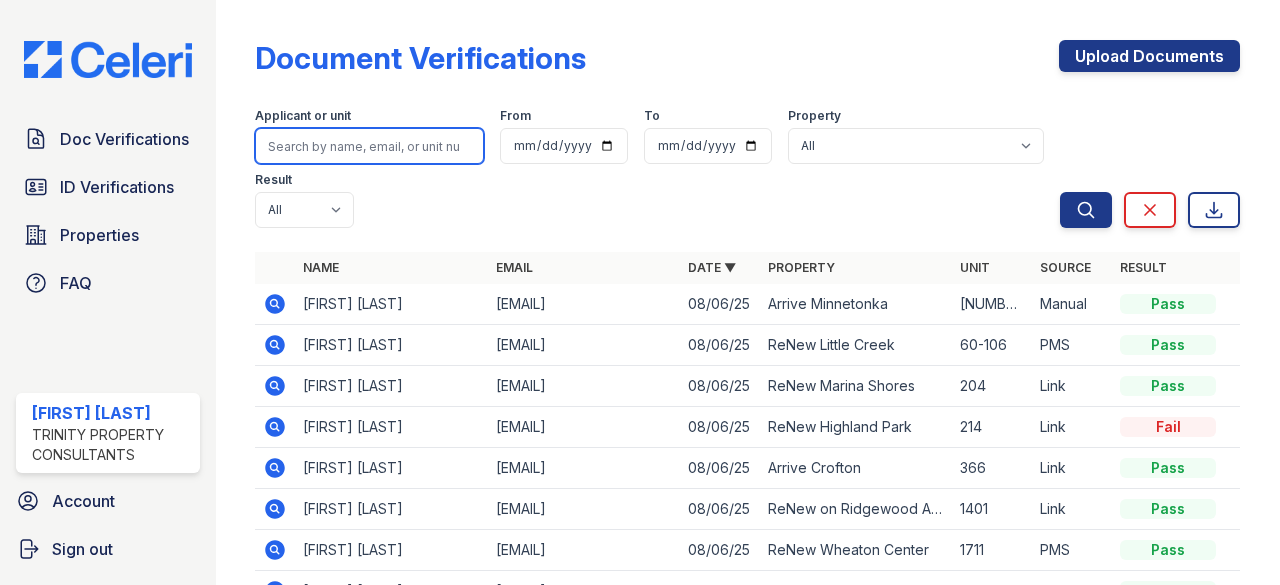 click at bounding box center (369, 146) 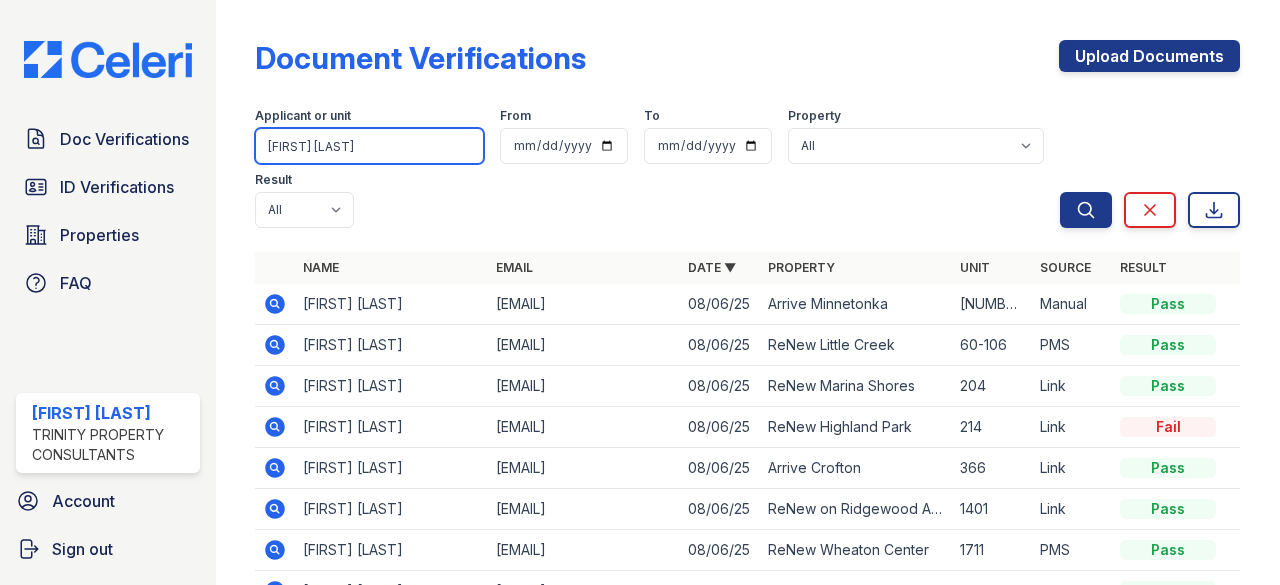 type on "[FIRST] [LAST]" 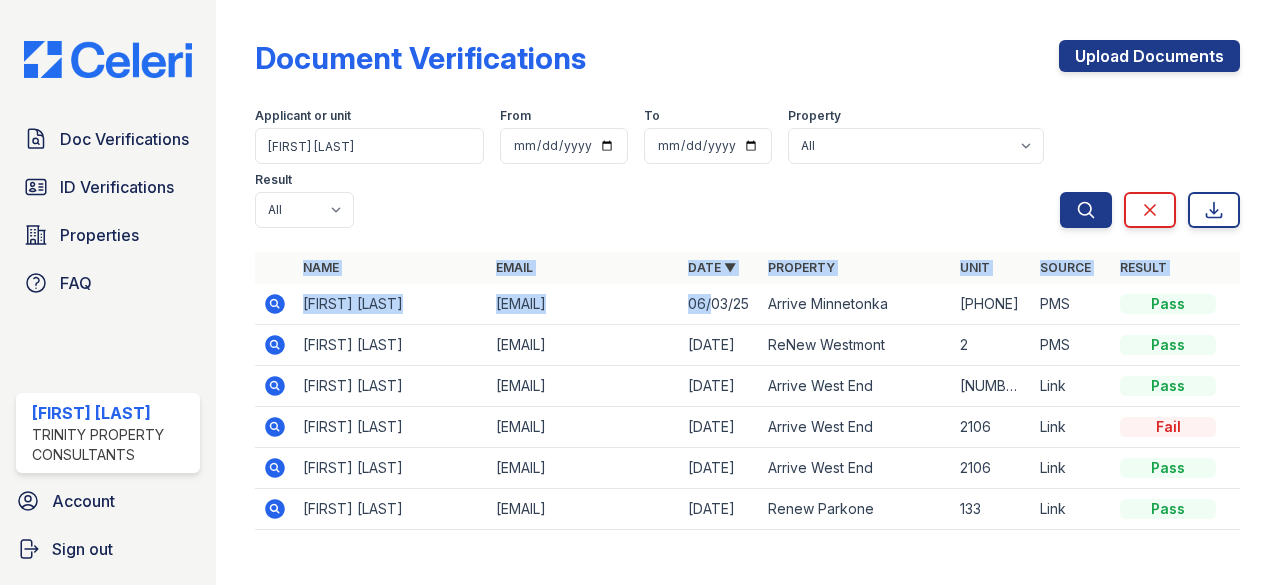 drag, startPoint x: 708, startPoint y: 250, endPoint x: 699, endPoint y: 301, distance: 51.78803 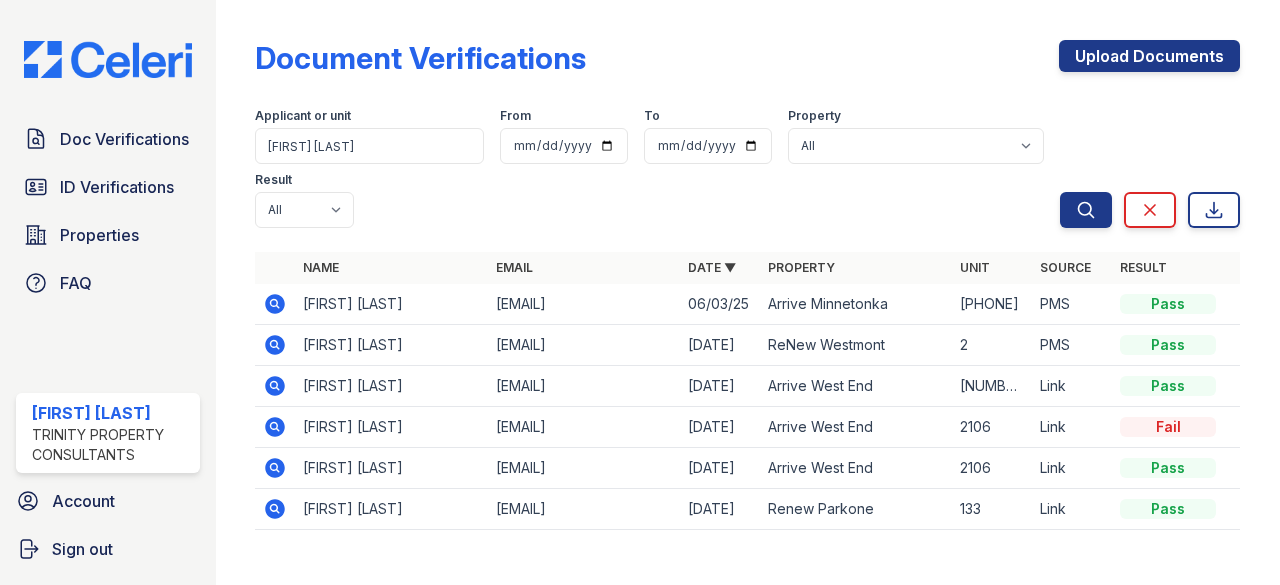 click on "Document Verifications
Upload Documents
Filter
Applicant or unit
[FIRST] [LAST]
From
To
Property
All
888 at Grand Hope Park
Alturas Andrews
Alturas Cedar Hills
Alturas Eleventh
Alturas Penbrook
Alturas Vose Townhomes
Arrive 2801
Arrive 4301
Arrive 800 Penn
Arrive Alexandria
Arrive at Medicine Lake
Arrive at the Retreat
Arrive Belay
Arrive Belay + Noba
Arrive Bellevue
Arrive Brentwood Apartment Collection
Arrive Brentwood I
Arrive Brentwood II
Arrive Broadway Lofts
Arrive Buckhead
Arrive Chadds Ford
Arrive Clairemont
Arrive Crofton
Arrive Eden Prairie
Arrive First Hill
Arrive Fort Lee
Arrive Glenview
Arrive Hollywood
Arrive Inglewood Trails
Arrive Inner Harbor
Arrive Key West
Arrive Laurie Lane
Arrive Lex
Arrive Loring Park
Arrive Lunenburg
Arrive Michigan Avenue
Arrive Minnetonka
Arrive Mission Valley" at bounding box center (748, 292) 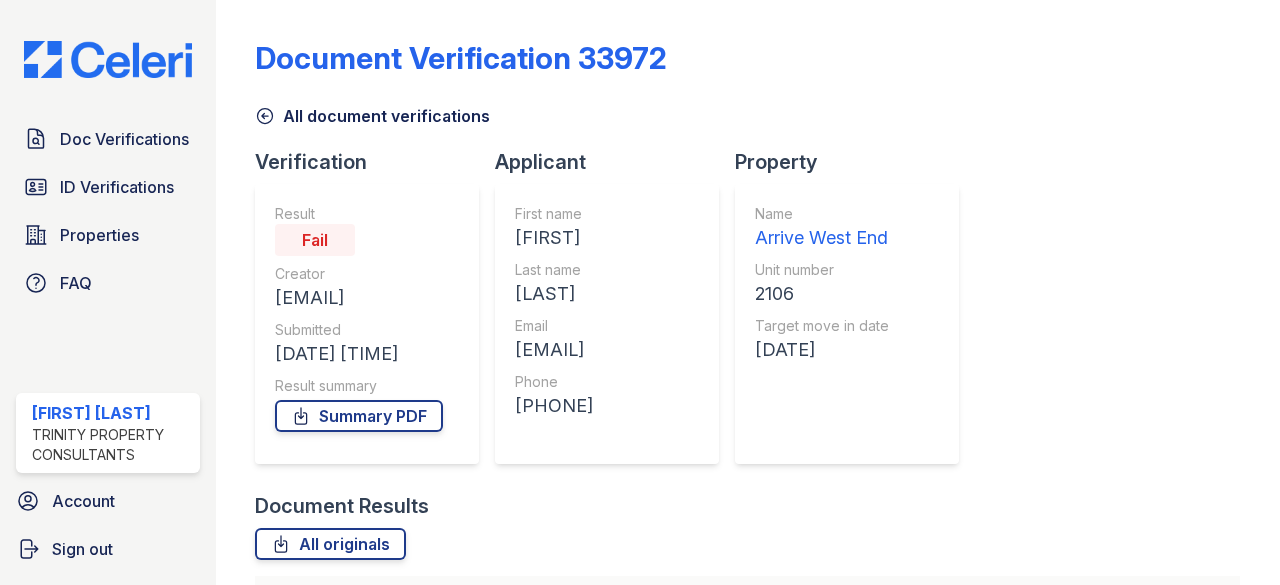 scroll, scrollTop: 0, scrollLeft: 0, axis: both 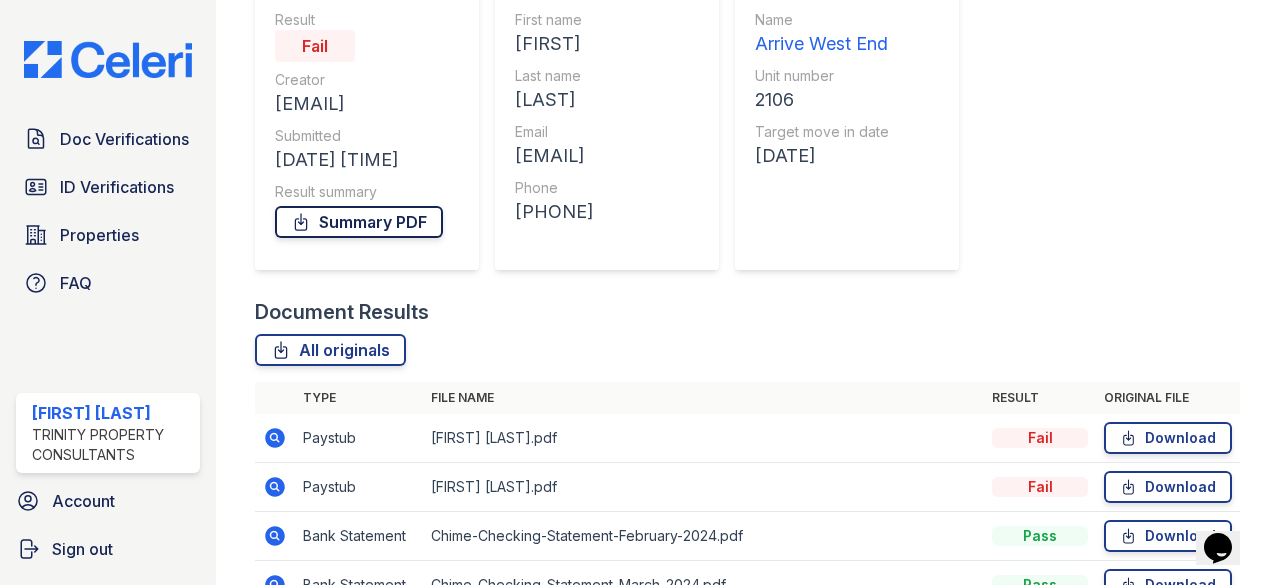 click on "Summary PDF" at bounding box center [359, 222] 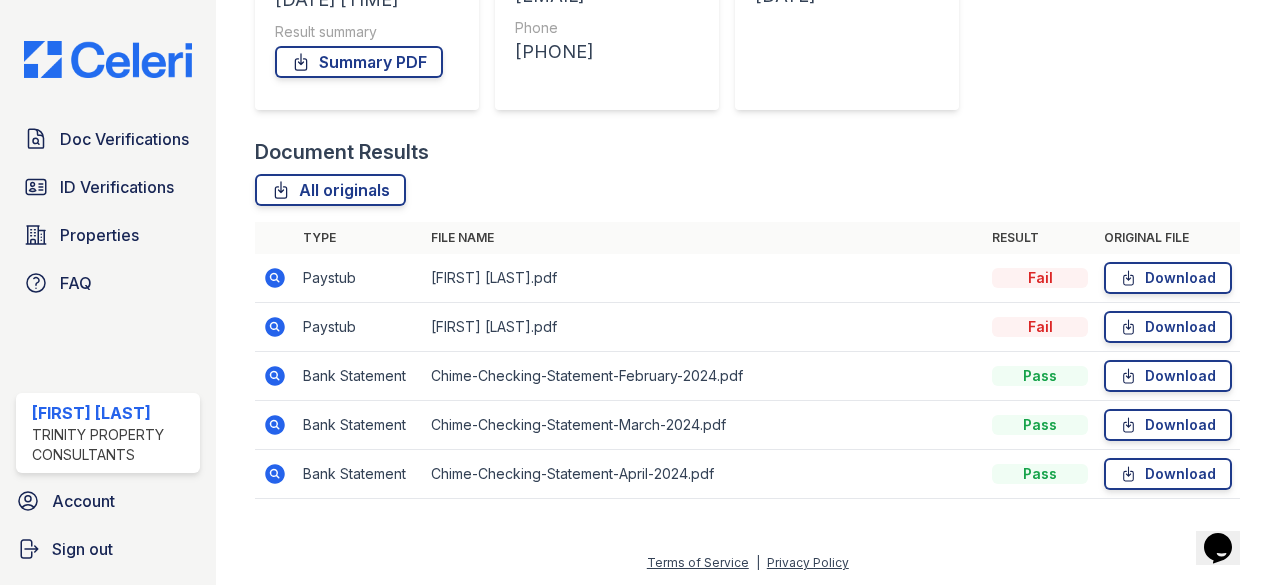 scroll, scrollTop: 353, scrollLeft: 0, axis: vertical 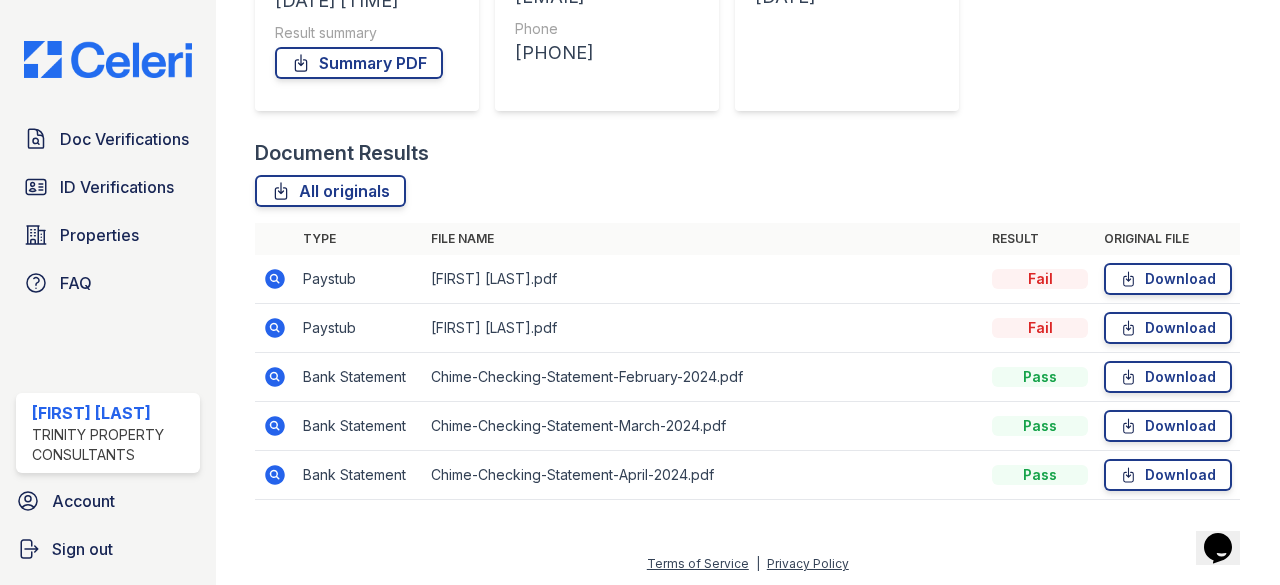 click 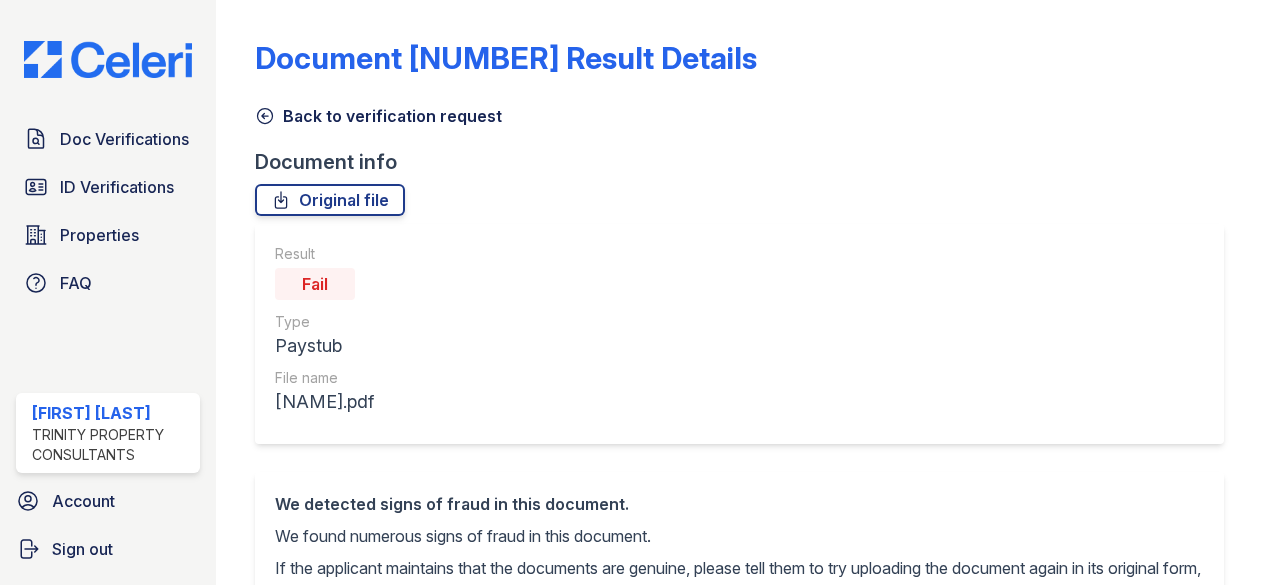 scroll, scrollTop: 0, scrollLeft: 0, axis: both 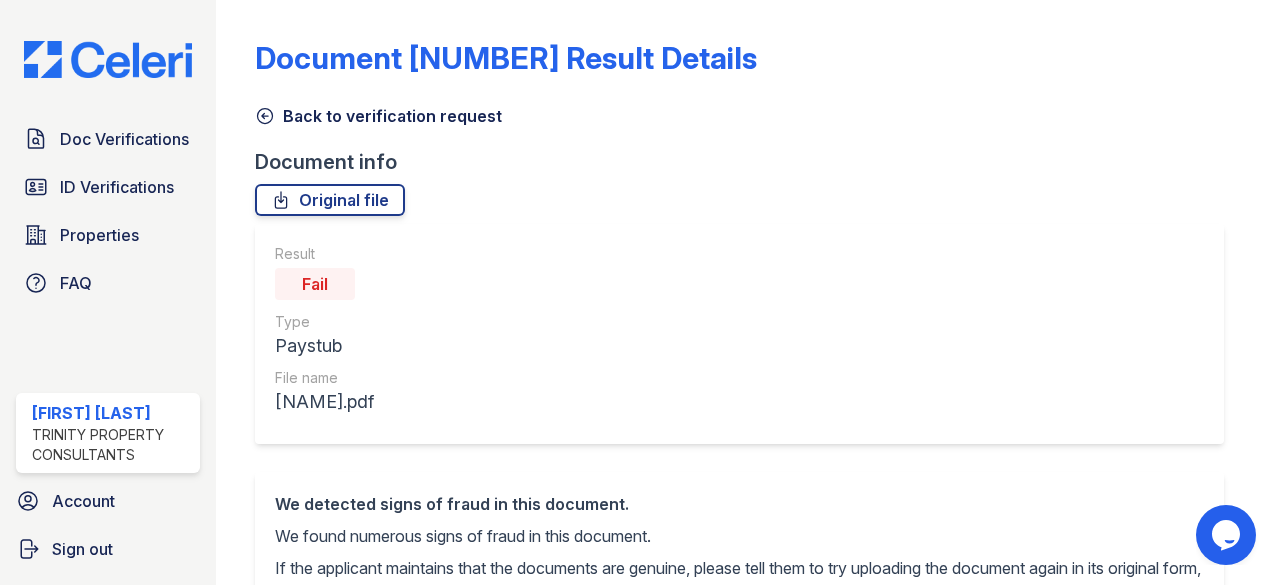 click on "Result
Fail
Type
Paystub
File name
Christopher Johnson.pdf" at bounding box center (739, 334) 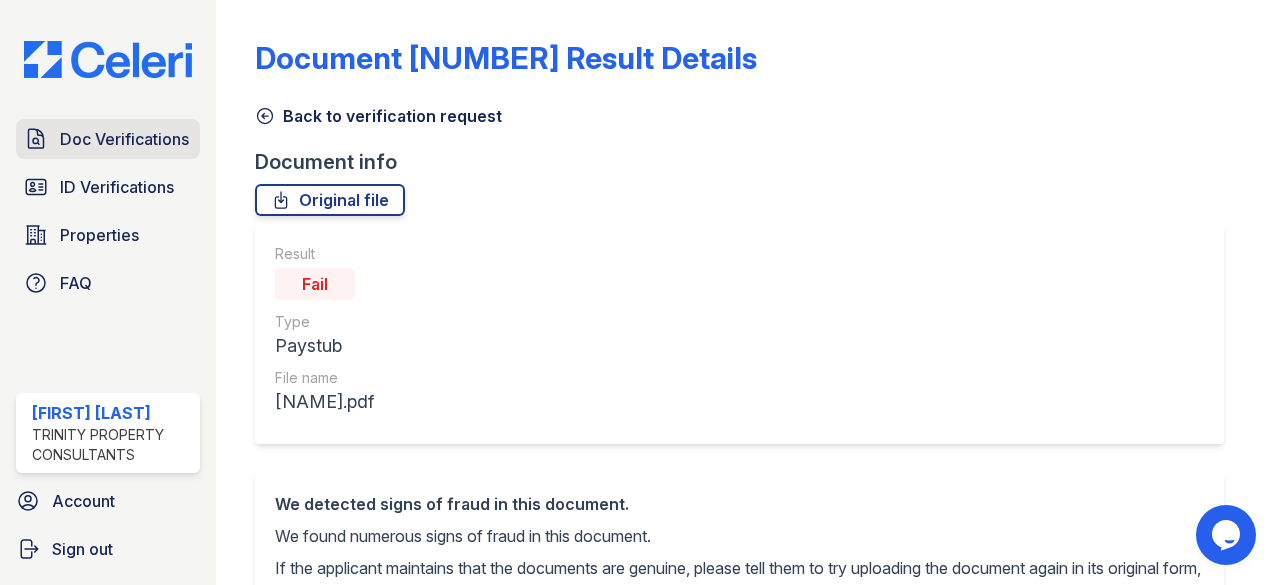 click on "Doc Verifications" at bounding box center (124, 139) 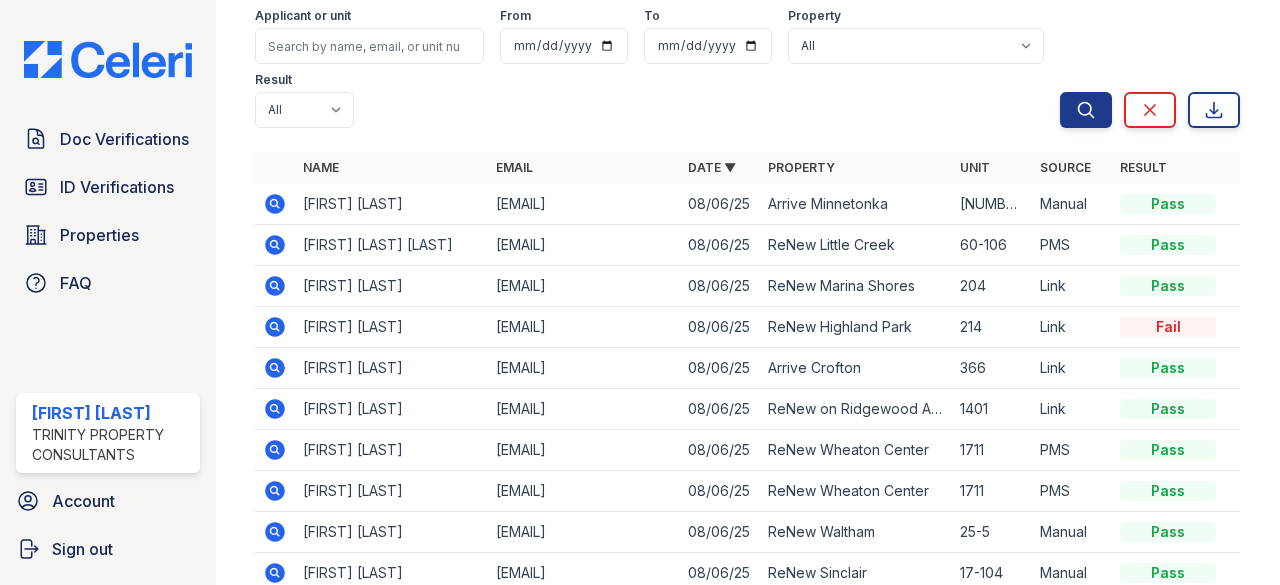 scroll, scrollTop: 0, scrollLeft: 0, axis: both 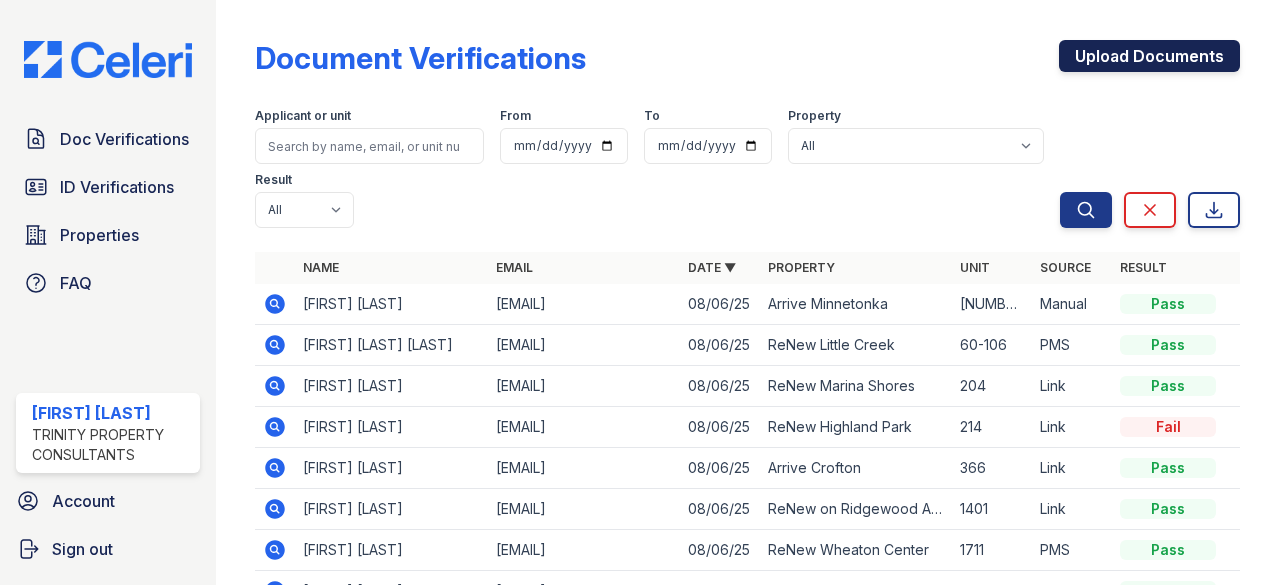 click on "Upload Documents" at bounding box center (1149, 56) 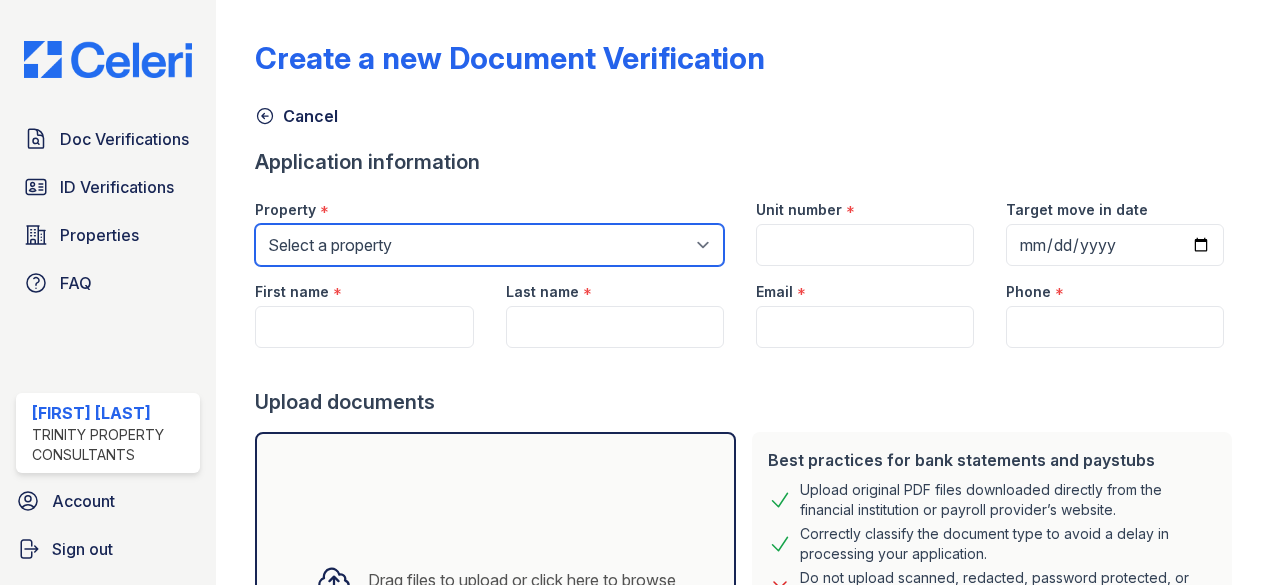click on "Select a property
888 at Grand Hope Park
Alturas Andrews
Alturas Cedar Hills
Alturas Eleventh
Alturas Penbrook
Alturas Vose Townhomes
Arrive 2801
Arrive 4301
Arrive 800 Penn
Arrive Alexandria
Arrive at Medicine Lake
Arrive at the Retreat
Arrive Belay
Arrive Belay + Noba
Arrive Bellevue
Arrive Brentwood Apartment Collection
Arrive Brentwood I
Arrive Brentwood II
Arrive Broadway Lofts
Arrive Buckhead
Arrive Chadds Ford
Arrive Clairemont
Arrive Crofton
Arrive Eden Prairie
Arrive First Hill
Arrive Fort Lee
Arrive Glenview
Arrive Hollywood
Arrive Inglewood Trails
Arrive Inner Harbor
Arrive Key West
Arrive Laurie Lane
Arrive Lex
Arrive Loring Park
Arrive Lunenburg
Arrive Michigan Avenue
Arrive Minnetonka
Arrive Mission Valley
Arrive Murray Hill
Arrive Noba
Arrive North Bend
Arrive North Bethesda
Arrive North Shore
Arrive Oak Brook Heights
Arrive Odenton Apartment Collection
Arrive Odenton North
Arrive Odenton South" at bounding box center [489, 245] 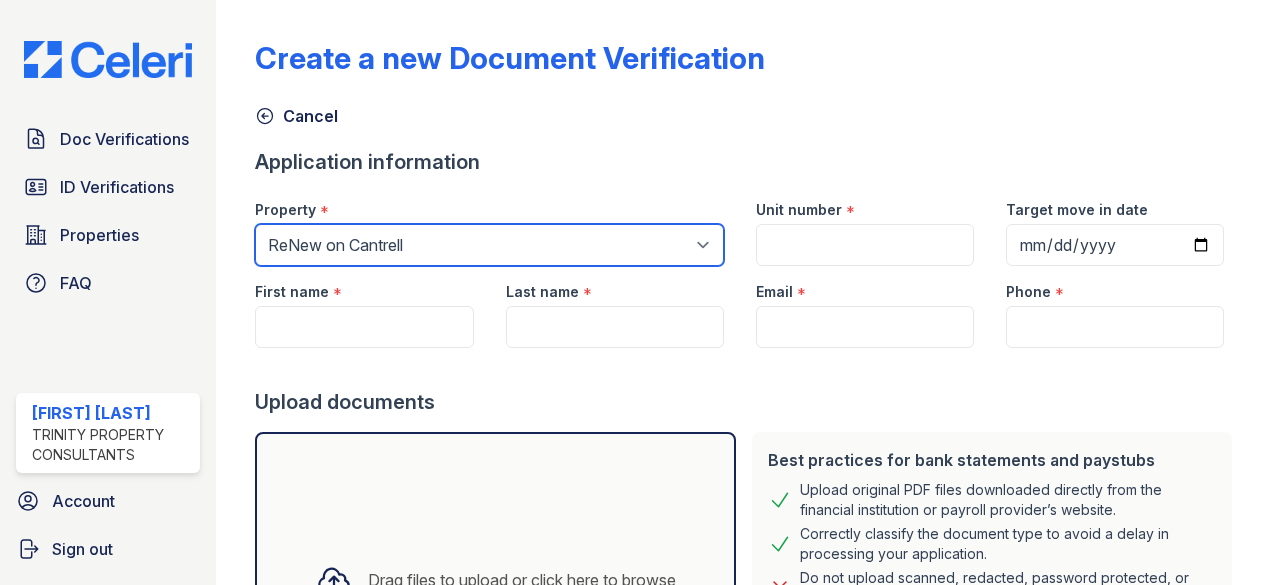 click on "Select a property
888 at Grand Hope Park
Alturas Andrews
Alturas Cedar Hills
Alturas Eleventh
Alturas Penbrook
Alturas Vose Townhomes
Arrive 2801
Arrive 4301
Arrive 800 Penn
Arrive Alexandria
Arrive at Medicine Lake
Arrive at the Retreat
Arrive Belay
Arrive Belay + Noba
Arrive Bellevue
Arrive Brentwood Apartment Collection
Arrive Brentwood I
Arrive Brentwood II
Arrive Broadway Lofts
Arrive Buckhead
Arrive Chadds Ford
Arrive Clairemont
Arrive Crofton
Arrive Eden Prairie
Arrive First Hill
Arrive Fort Lee
Arrive Glenview
Arrive Hollywood
Arrive Inglewood Trails
Arrive Inner Harbor
Arrive Key West
Arrive Laurie Lane
Arrive Lex
Arrive Loring Park
Arrive Lunenburg
Arrive Michigan Avenue
Arrive Minnetonka
Arrive Mission Valley
Arrive Murray Hill
Arrive Noba
Arrive North Bend
Arrive North Bethesda
Arrive North Shore
Arrive Oak Brook Heights
Arrive Odenton Apartment Collection
Arrive Odenton North
Arrive Odenton South" at bounding box center [489, 245] 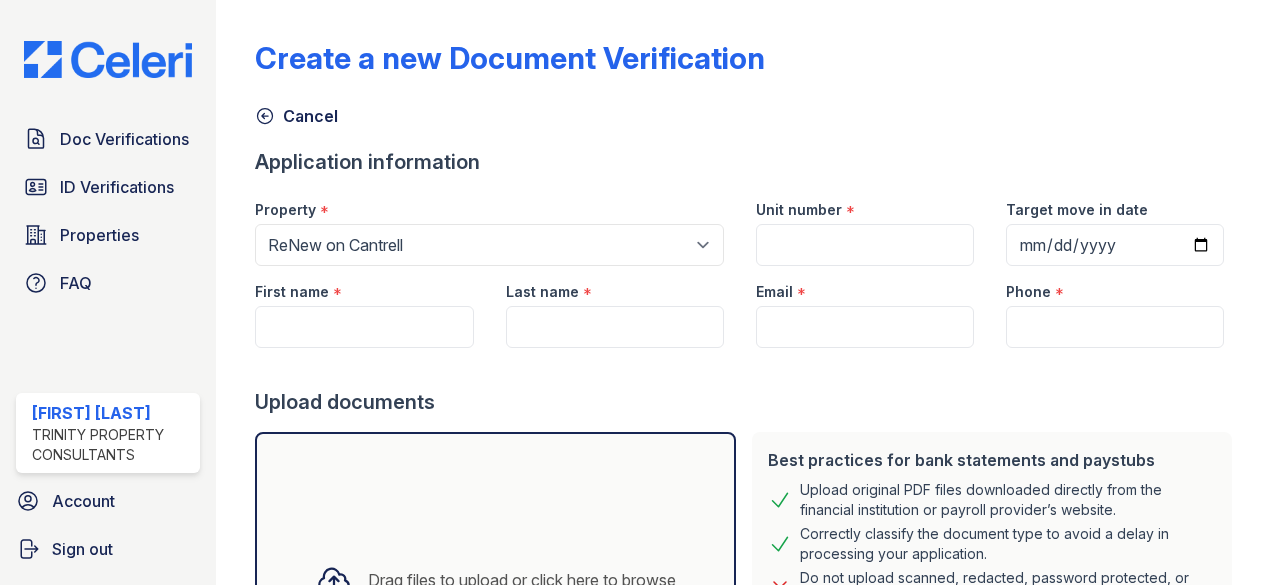 click on "Email
*" at bounding box center [865, 286] 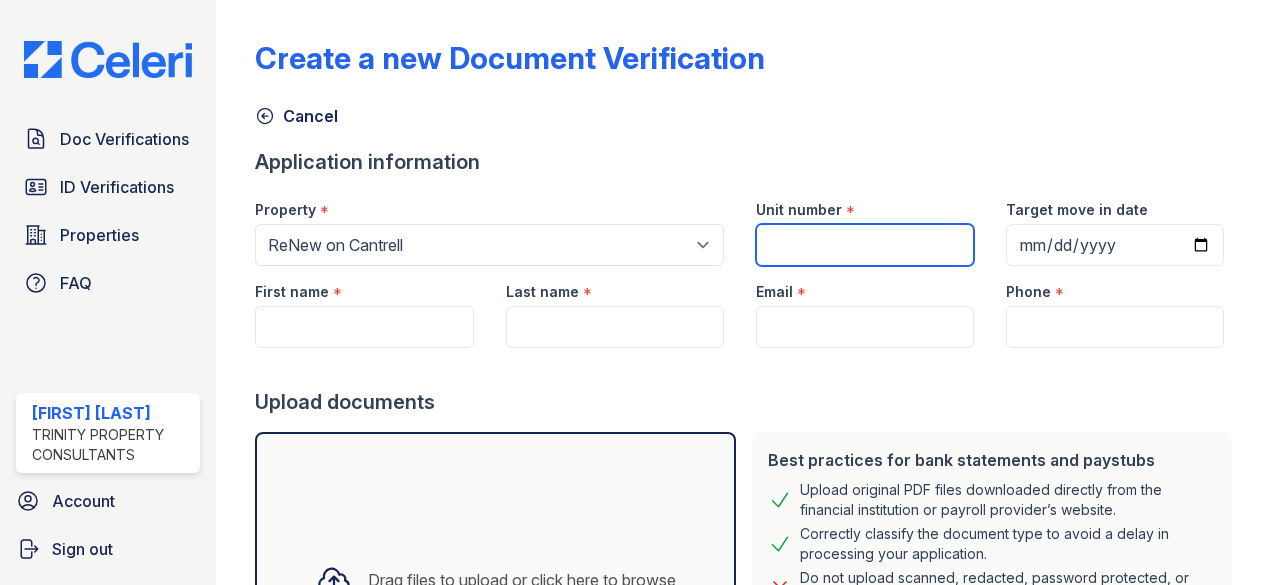 click on "Unit number" at bounding box center [865, 245] 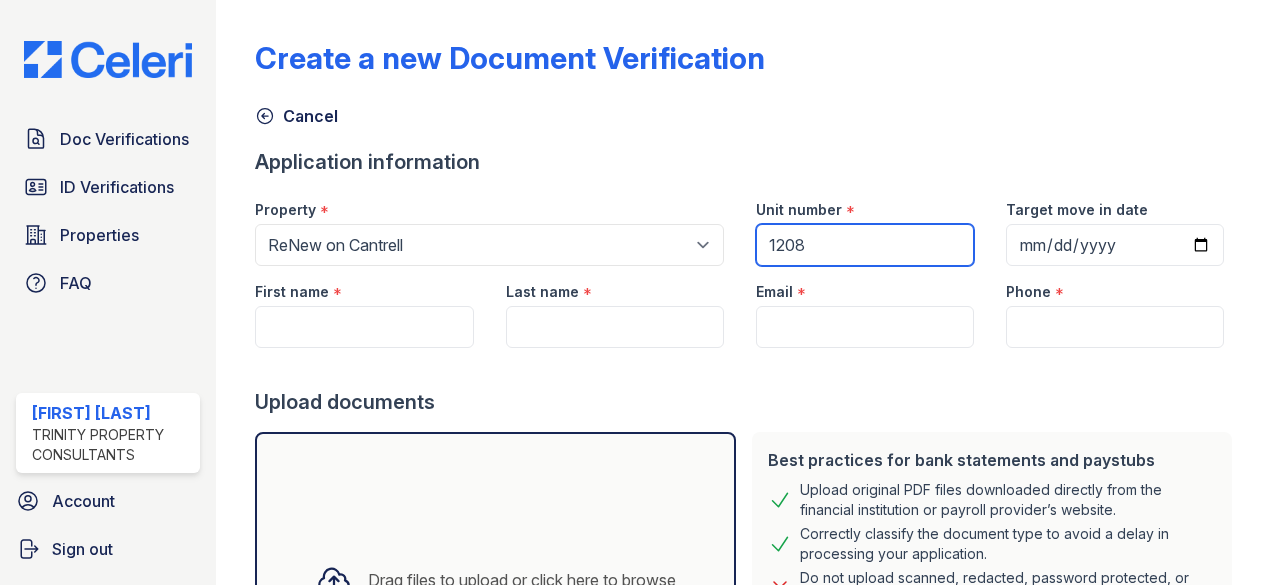 type on "1208" 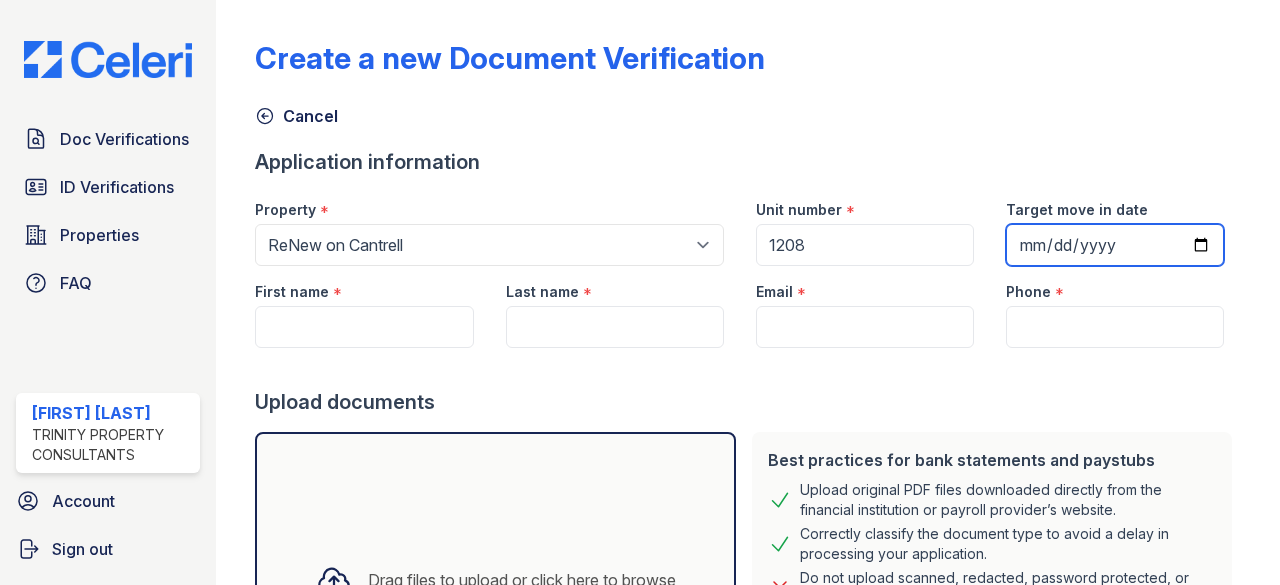 click on "Target move in date" at bounding box center (1115, 245) 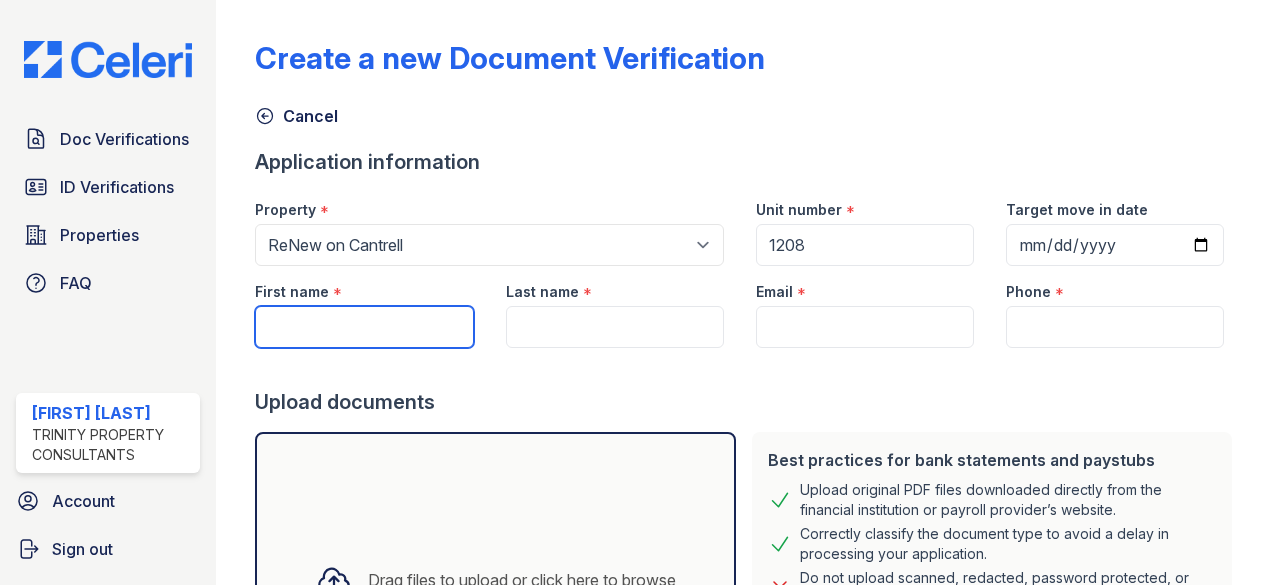 click on "First name" at bounding box center [364, 327] 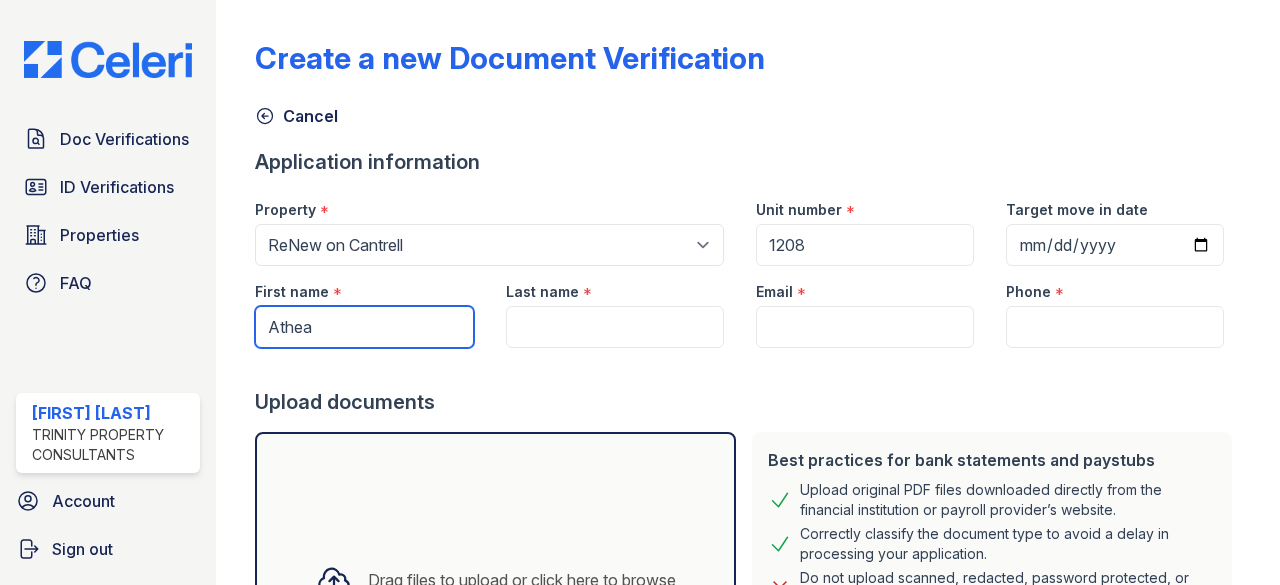 type on "Athea" 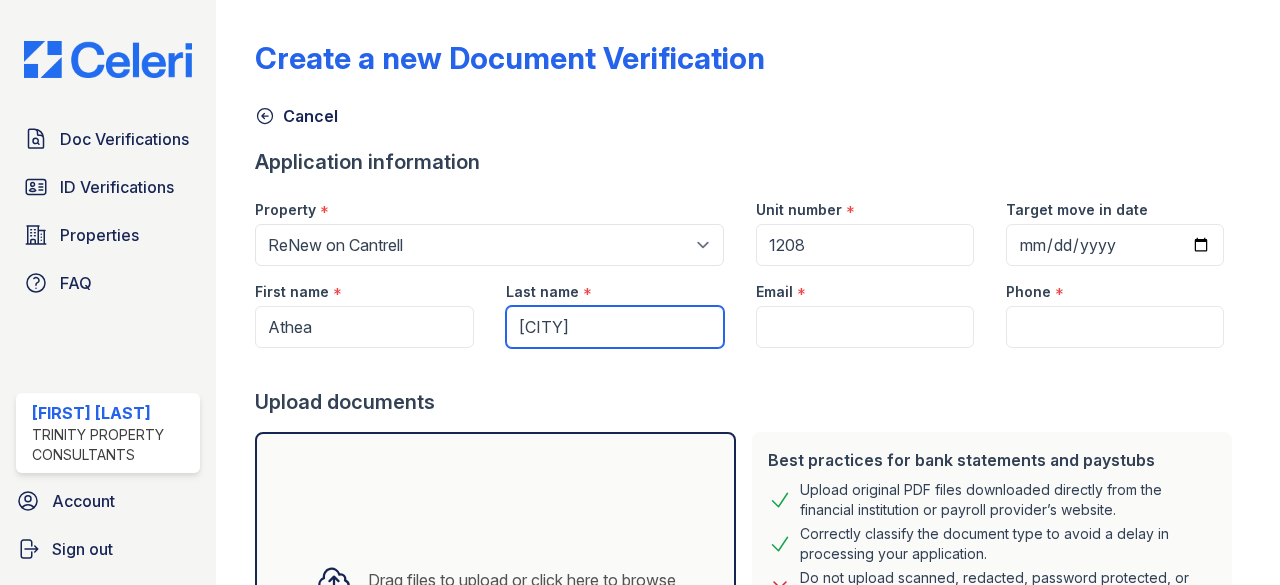 type on "Townsend" 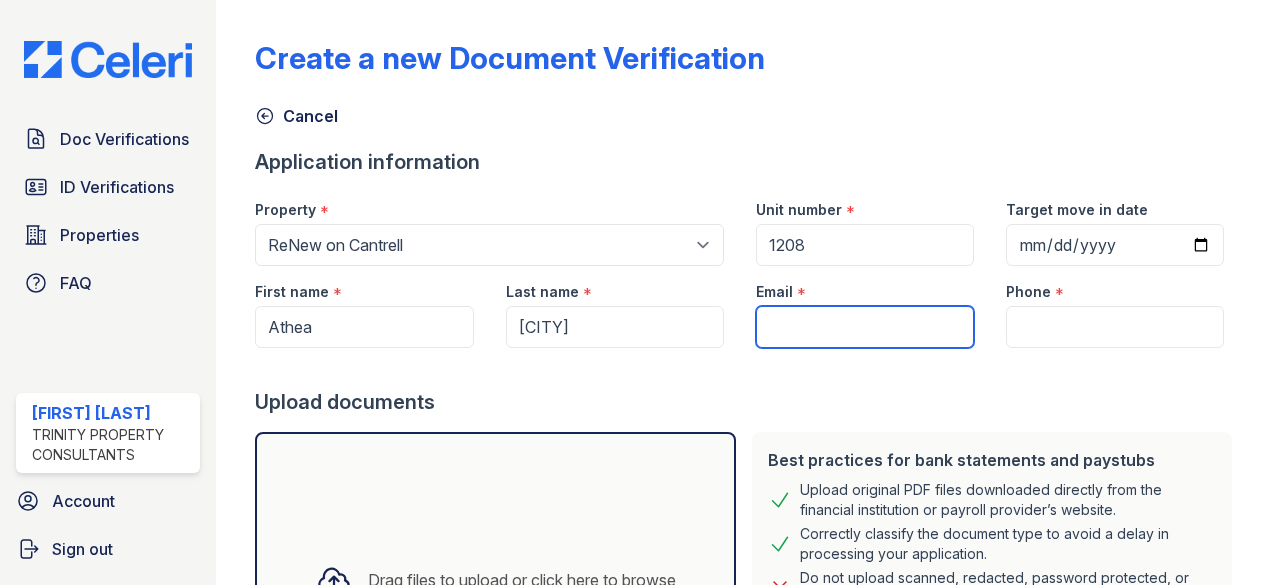 paste on "townsend.athea@gmail.com" 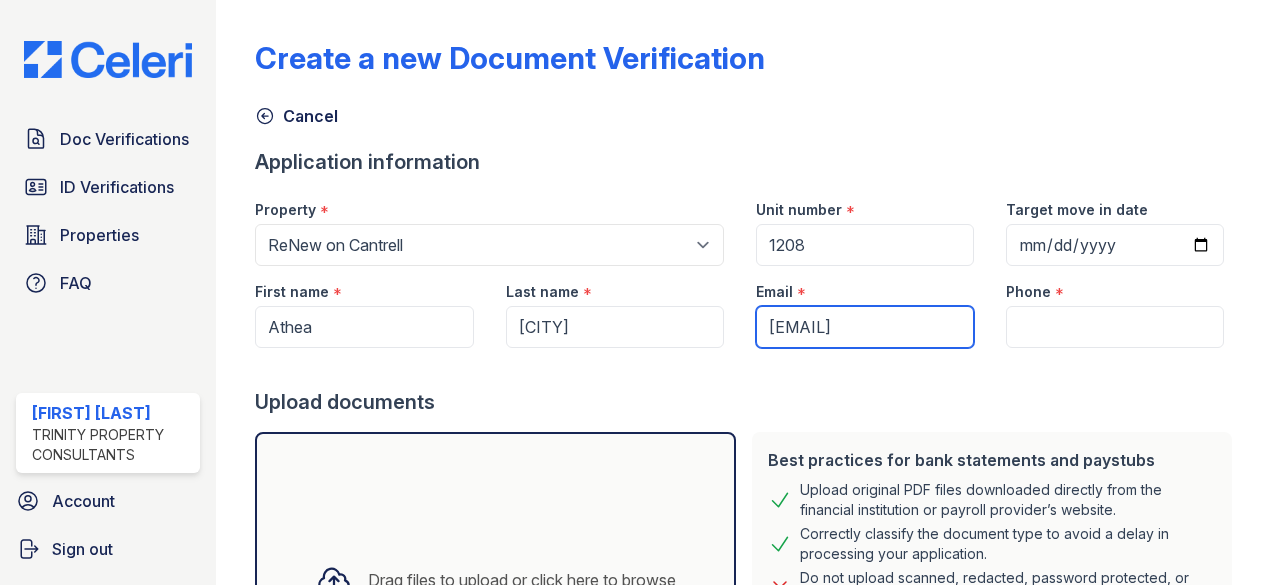 scroll, scrollTop: 0, scrollLeft: 22, axis: horizontal 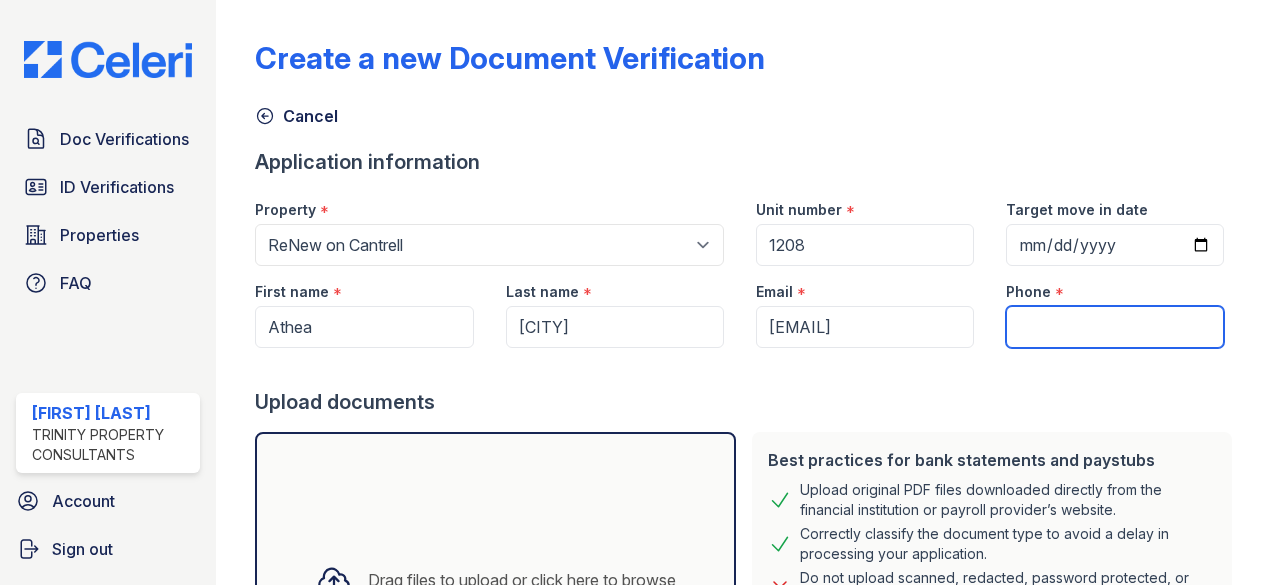 paste on "(501) 644-5606" 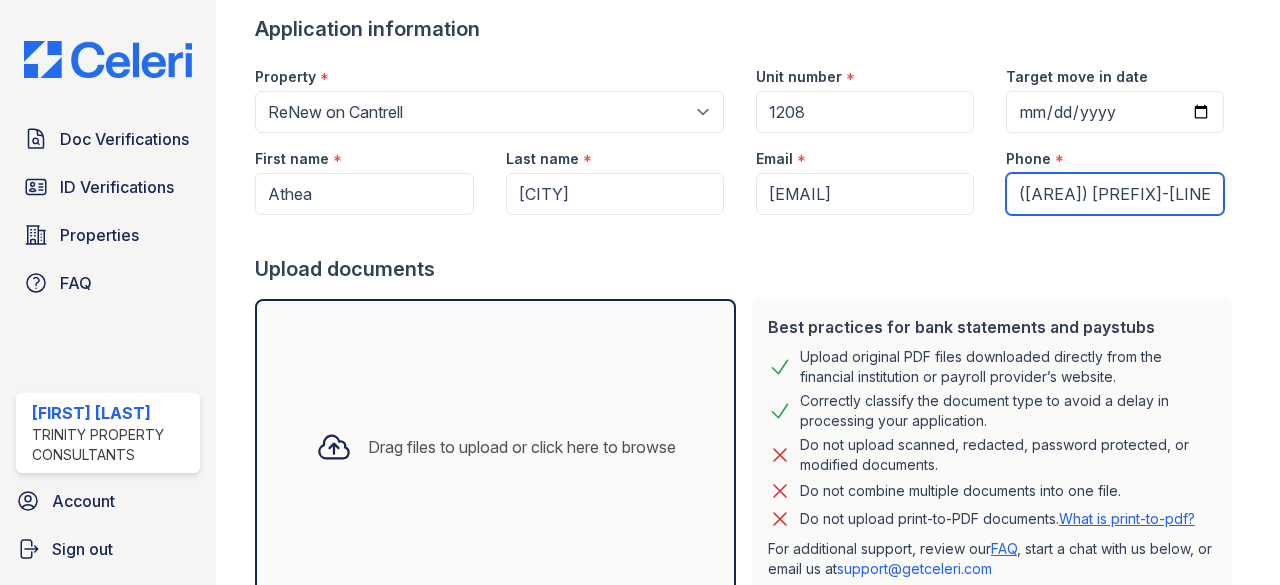 scroll, scrollTop: 132, scrollLeft: 0, axis: vertical 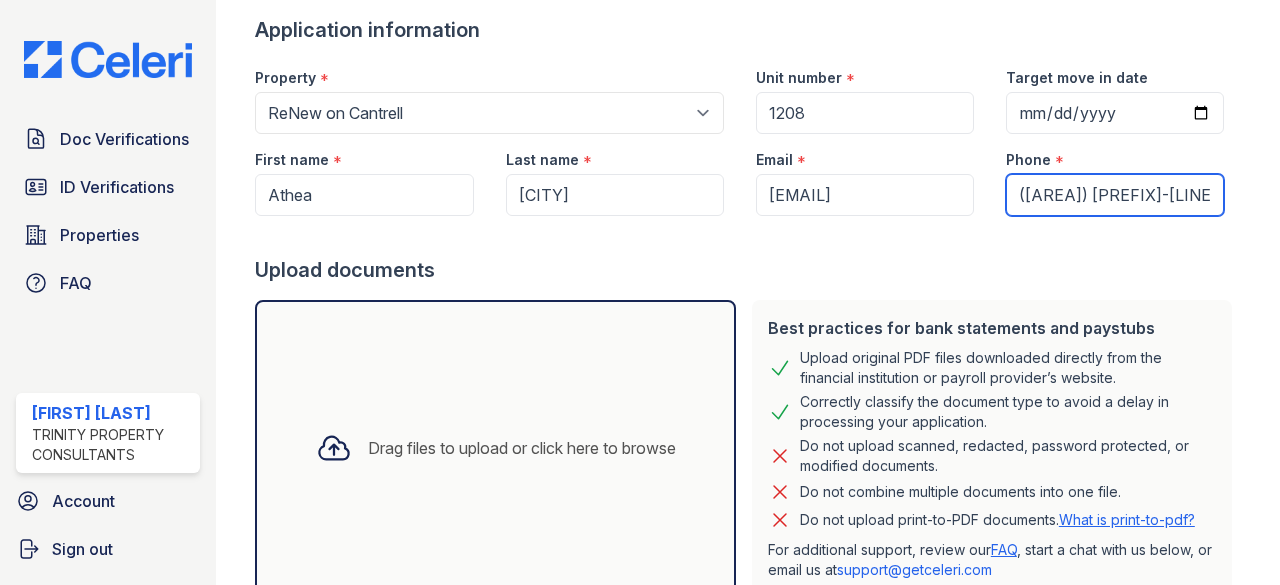 type on "(501) 644-5606" 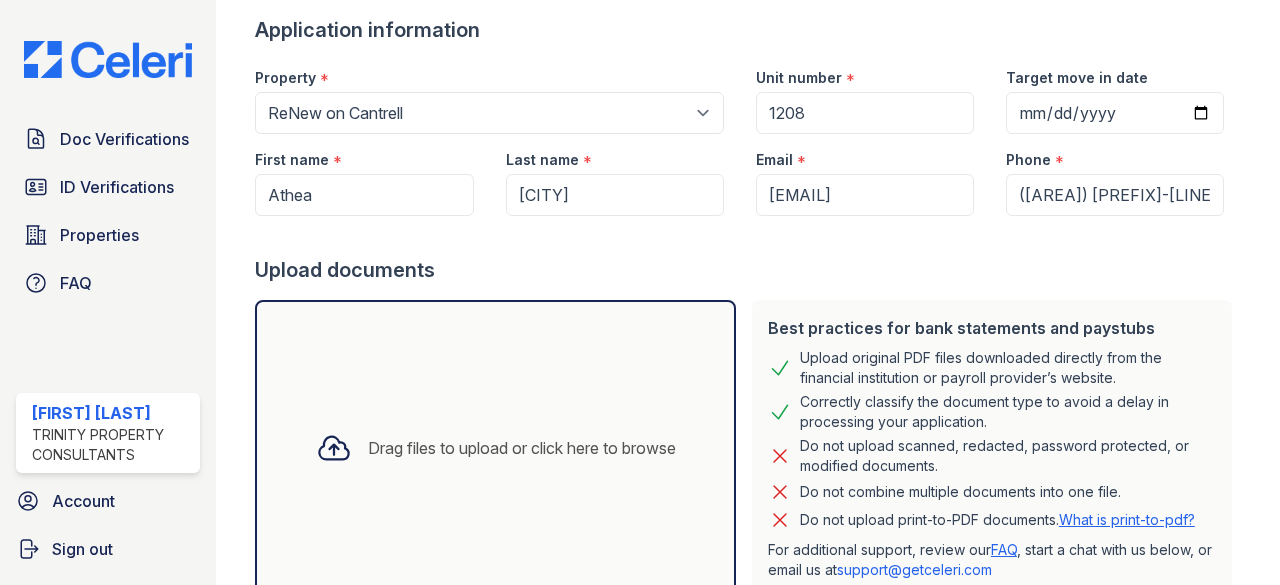 click on "Drag files to upload or click here to browse" at bounding box center (495, 448) 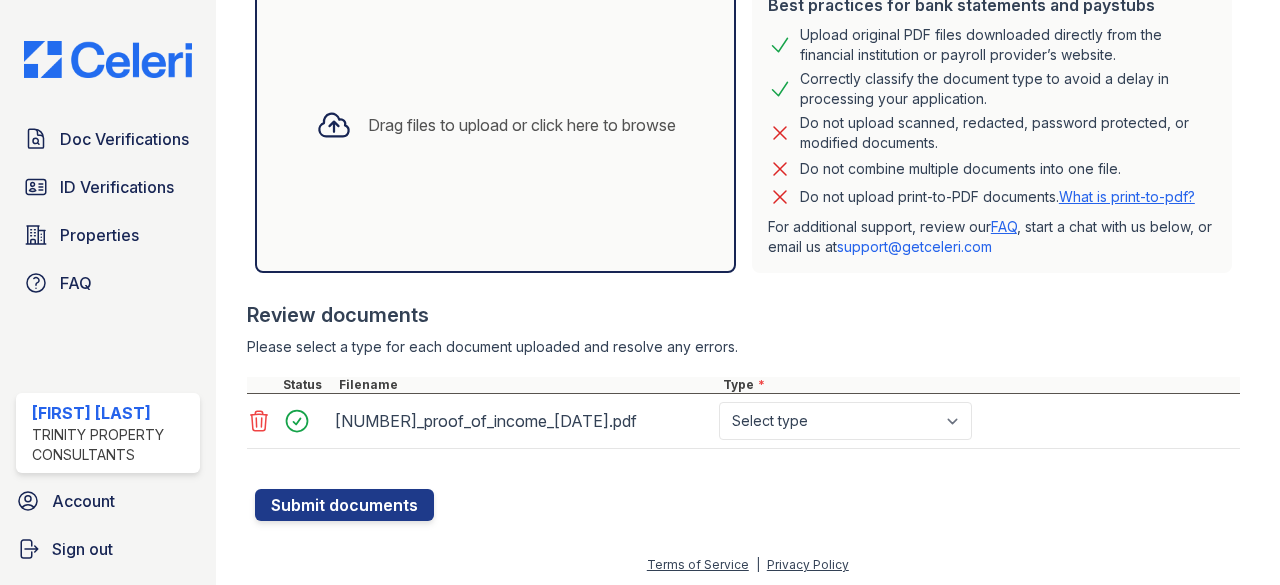 scroll, scrollTop: 0, scrollLeft: 0, axis: both 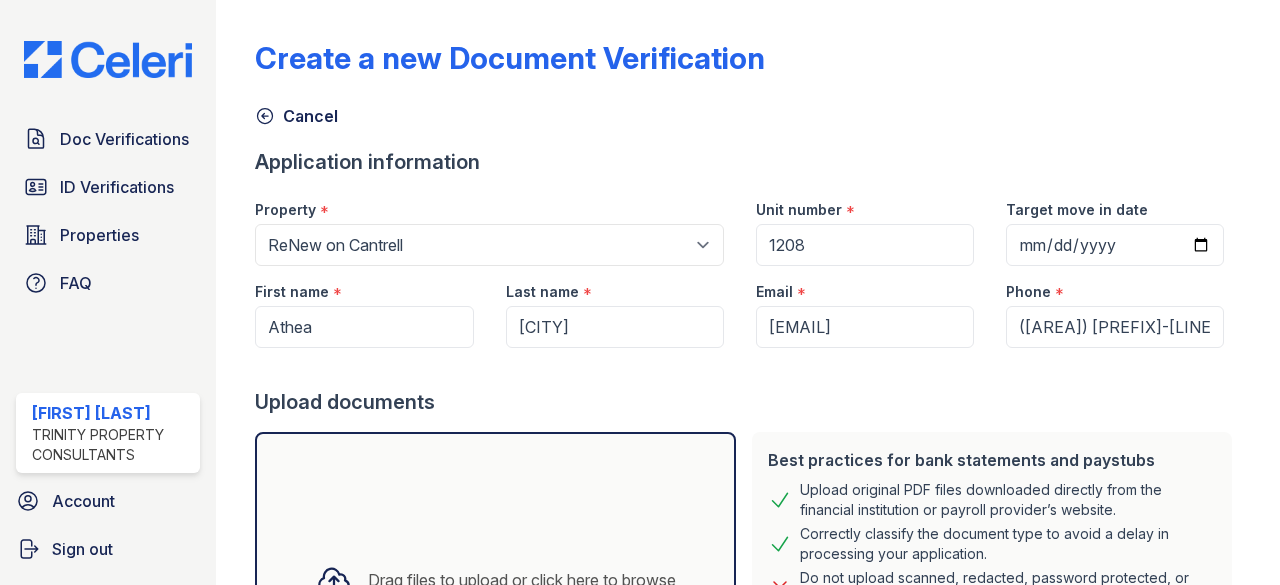 click on "Drag files to upload or click here to browse" at bounding box center [495, 580] 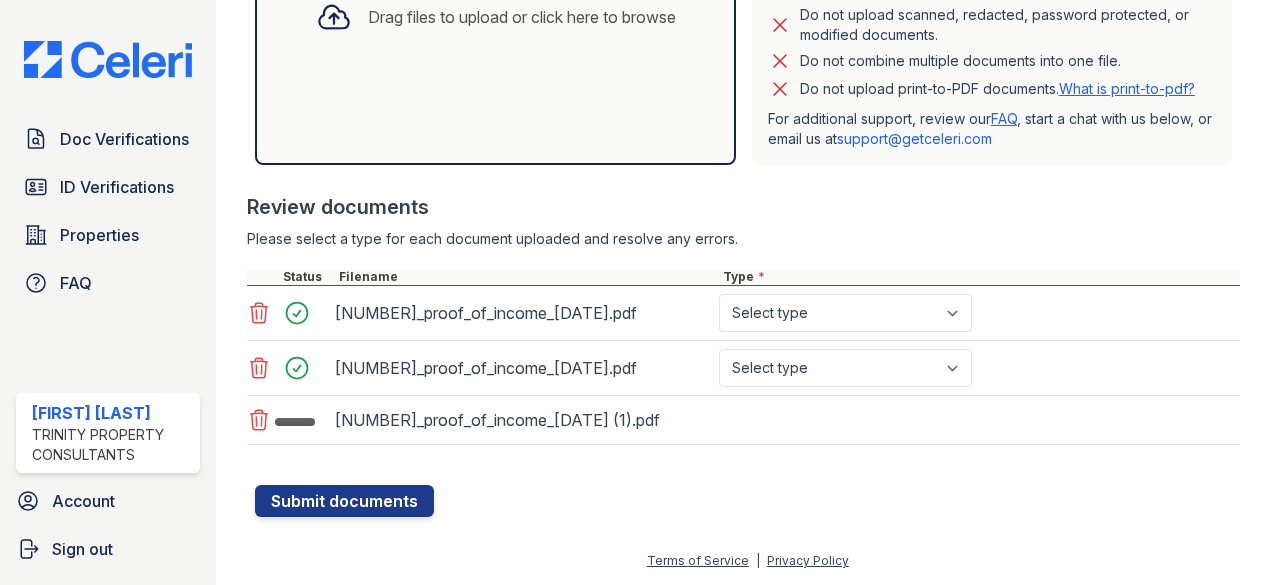 scroll, scrollTop: 582, scrollLeft: 0, axis: vertical 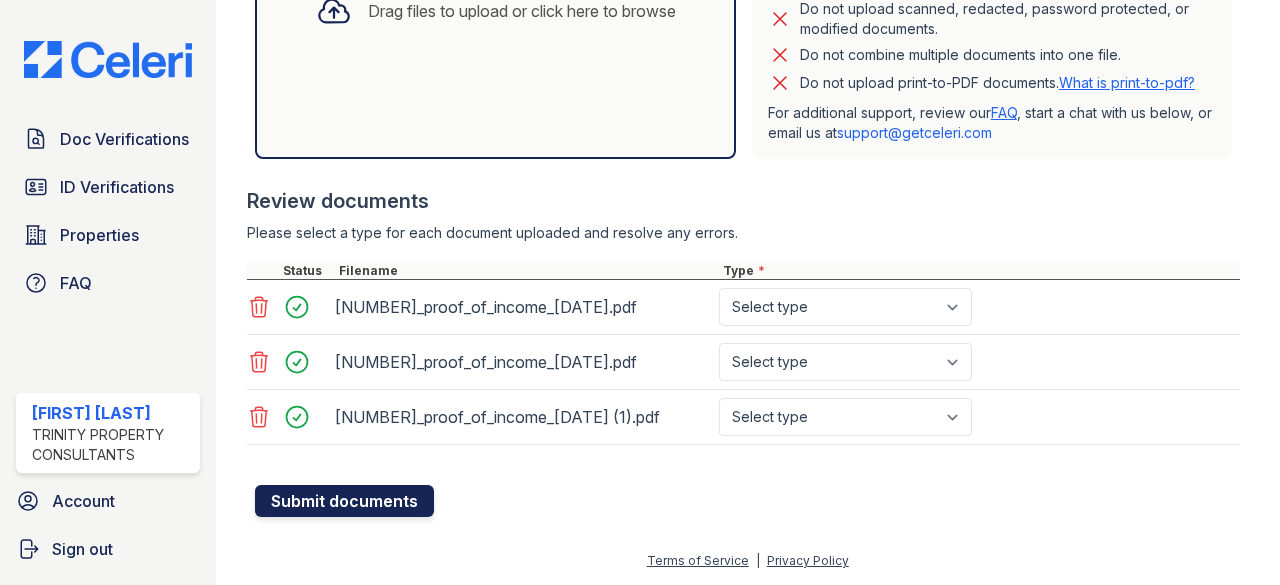 click on "Submit documents" at bounding box center (344, 501) 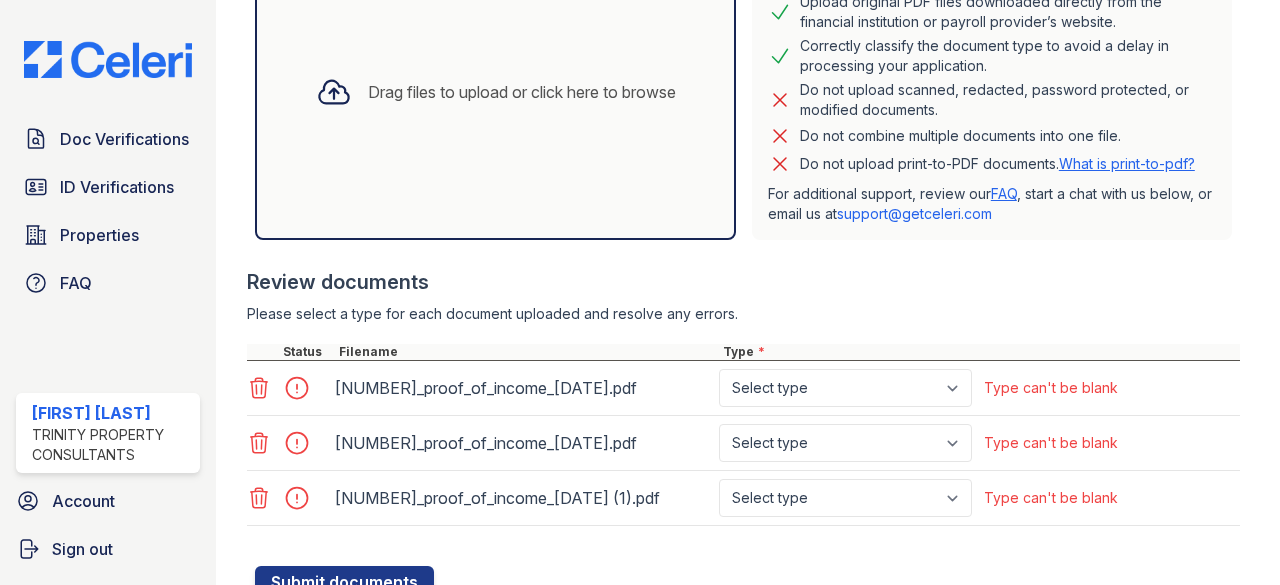 scroll, scrollTop: 545, scrollLeft: 0, axis: vertical 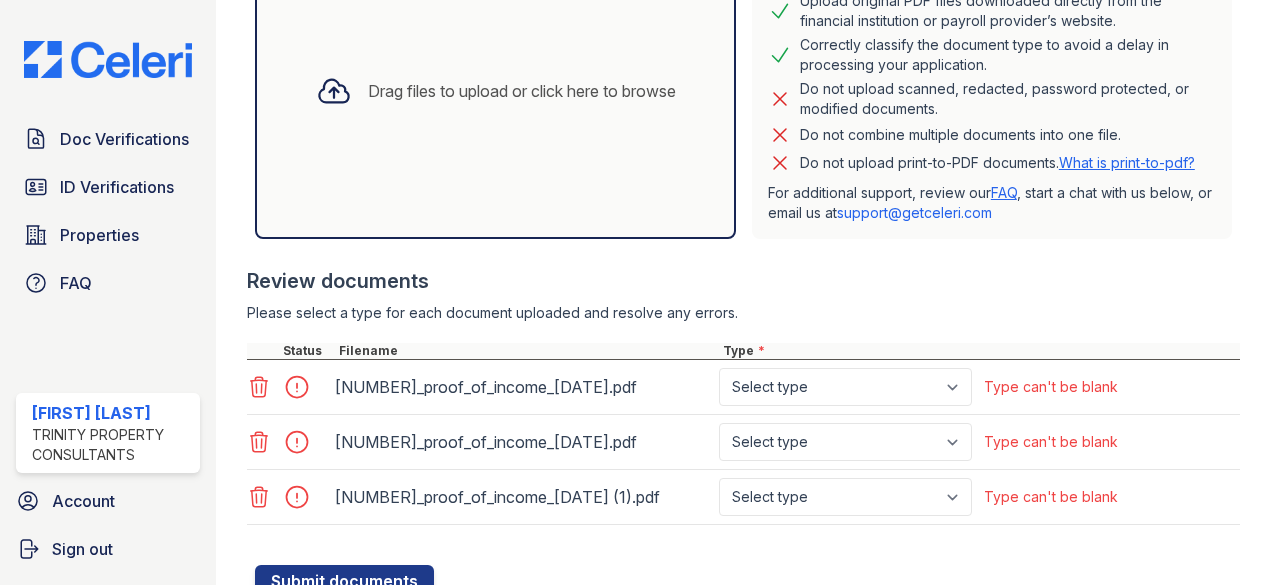 click on "100353801_proof_of_income_20250801122335.pdf
Select type
Paystub
Bank Statement
Offer Letter
Tax Documents
Benefit Award Letter
Investment Account Statement
Other
Type can't be blank" at bounding box center [743, 387] 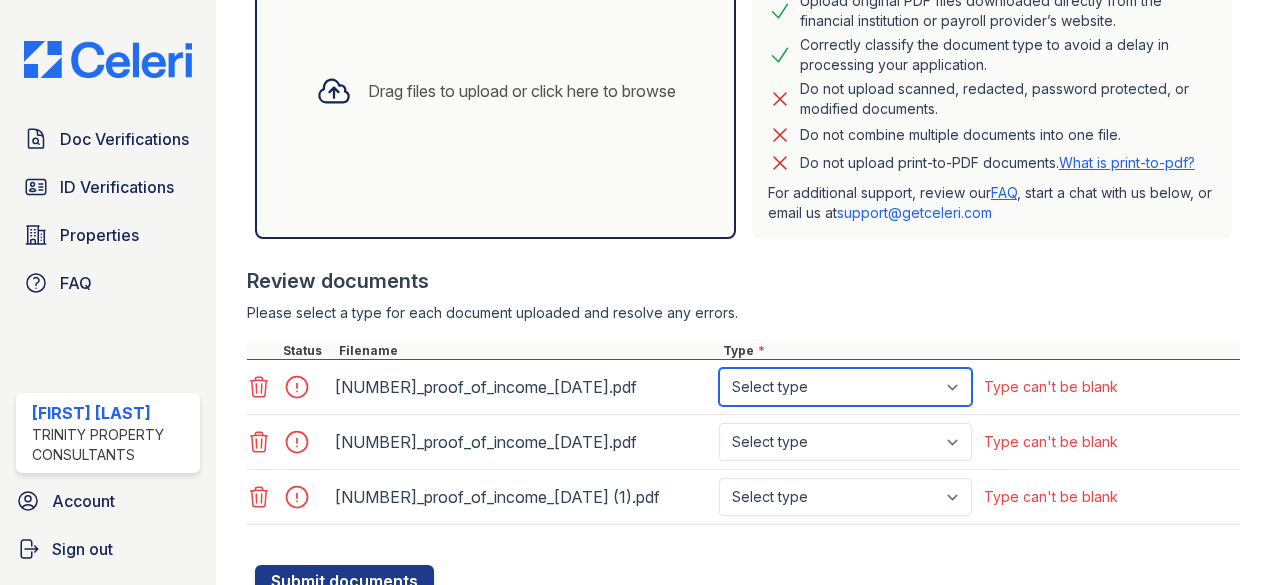 click on "Select type
Paystub
Bank Statement
Offer Letter
Tax Documents
Benefit Award Letter
Investment Account Statement
Other" at bounding box center (845, 387) 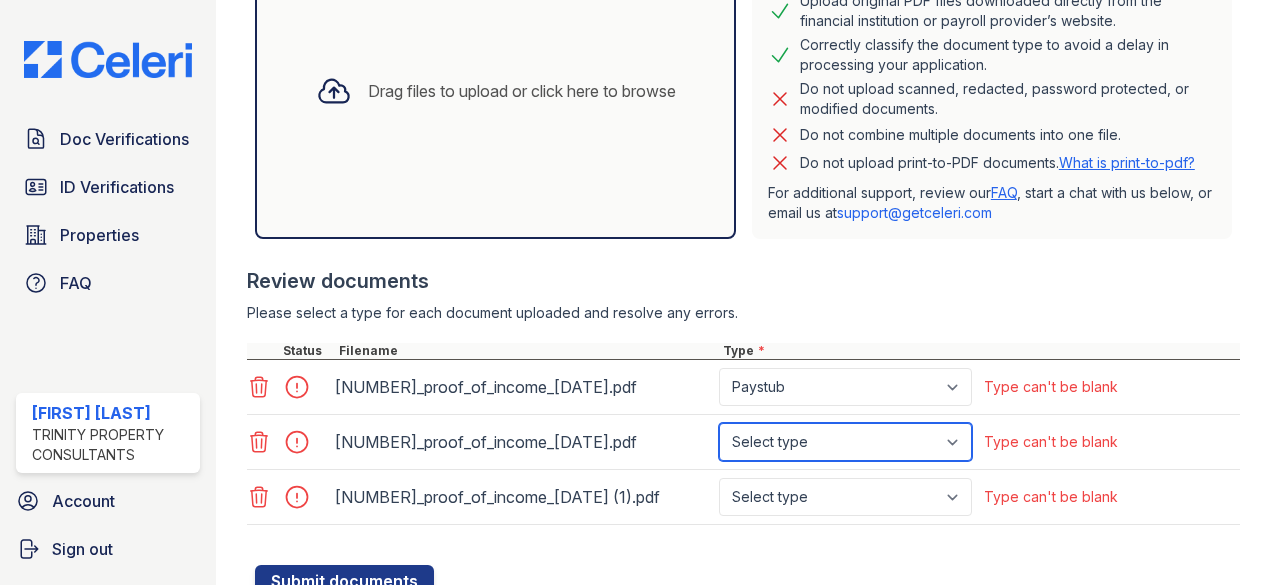 click on "Select type
Paystub
Bank Statement
Offer Letter
Tax Documents
Benefit Award Letter
Investment Account Statement
Other" at bounding box center [845, 442] 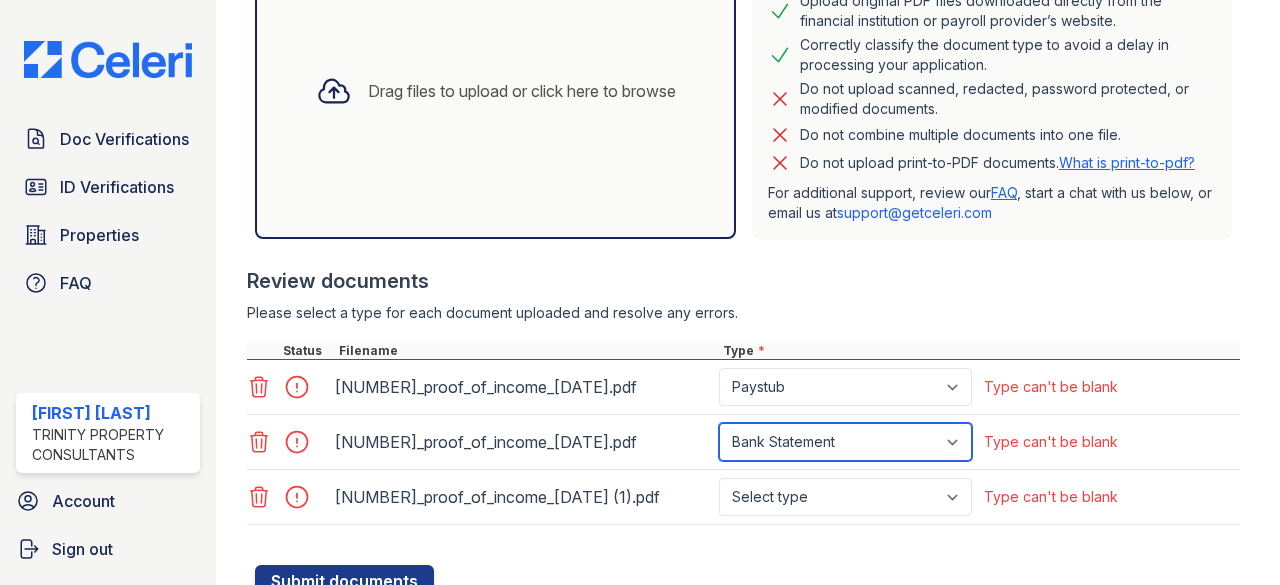 click on "Select type
Paystub
Bank Statement
Offer Letter
Tax Documents
Benefit Award Letter
Investment Account Statement
Other" at bounding box center [845, 442] 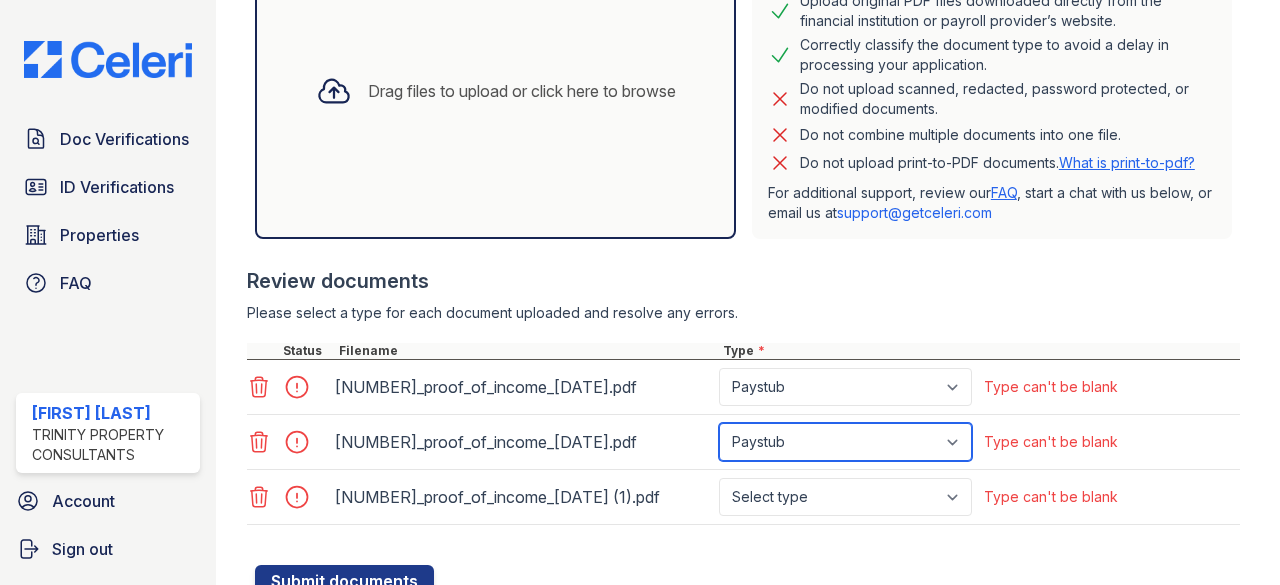 click on "Select type
Paystub
Bank Statement
Offer Letter
Tax Documents
Benefit Award Letter
Investment Account Statement
Other" at bounding box center [845, 442] 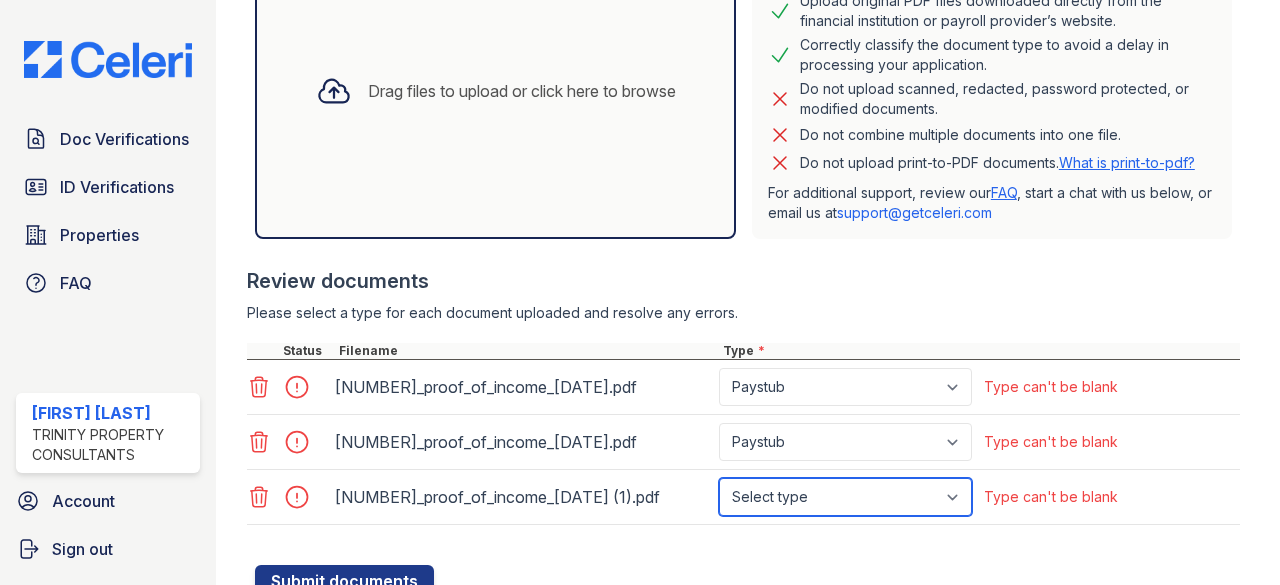 click on "Select type
Paystub
Bank Statement
Offer Letter
Tax Documents
Benefit Award Letter
Investment Account Statement
Other" at bounding box center (845, 497) 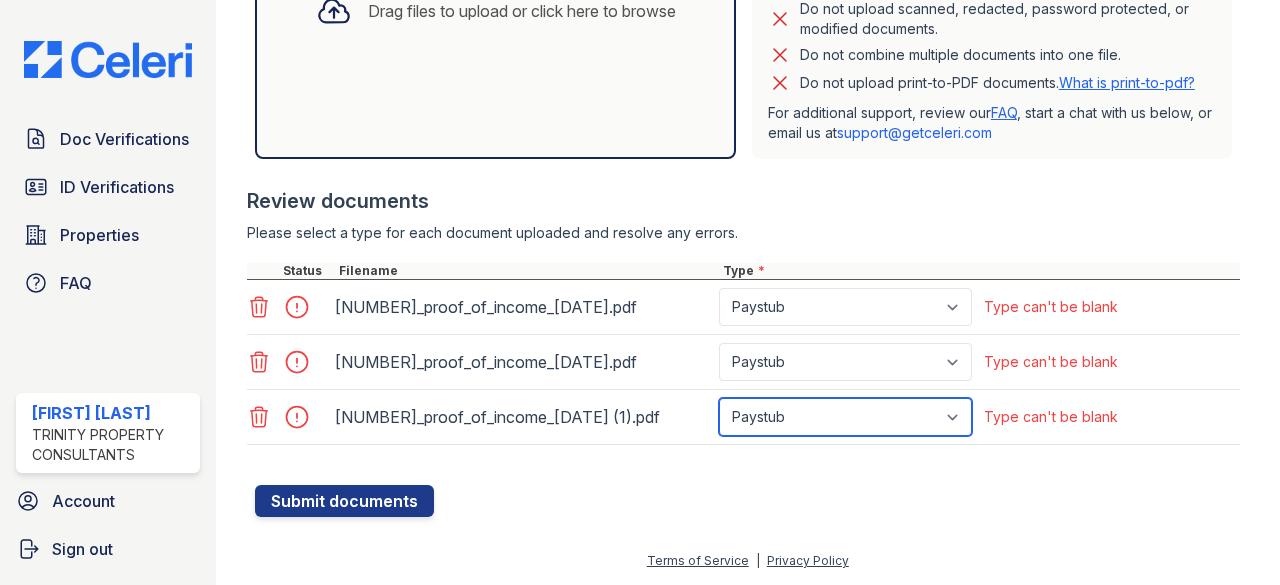 scroll, scrollTop: 638, scrollLeft: 0, axis: vertical 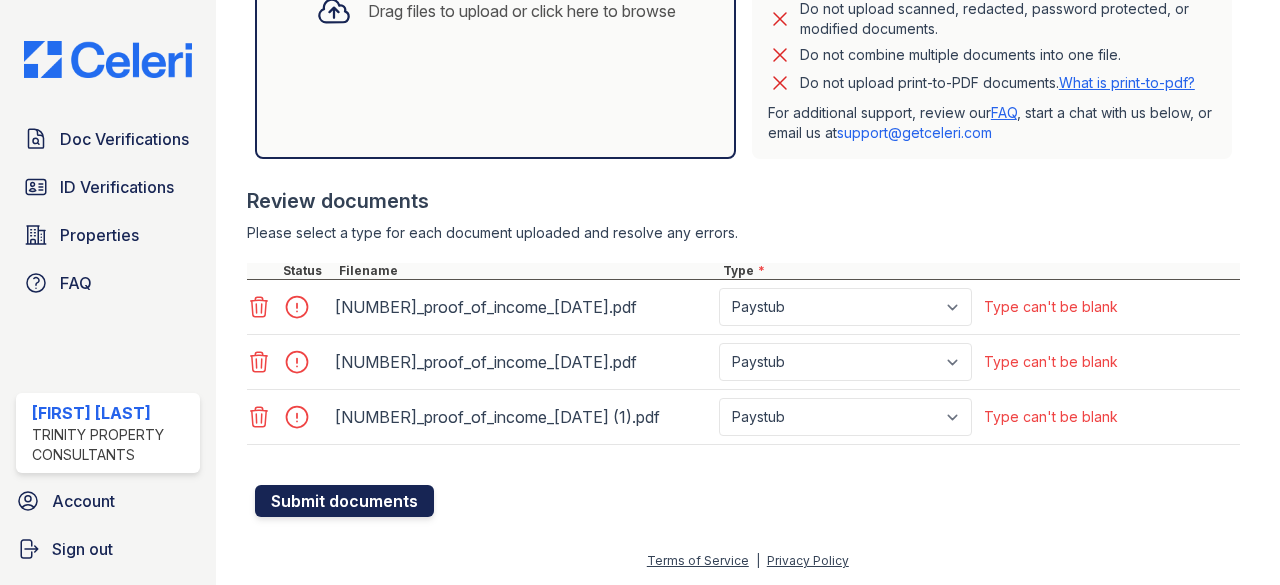 click on "Submit documents" at bounding box center [344, 501] 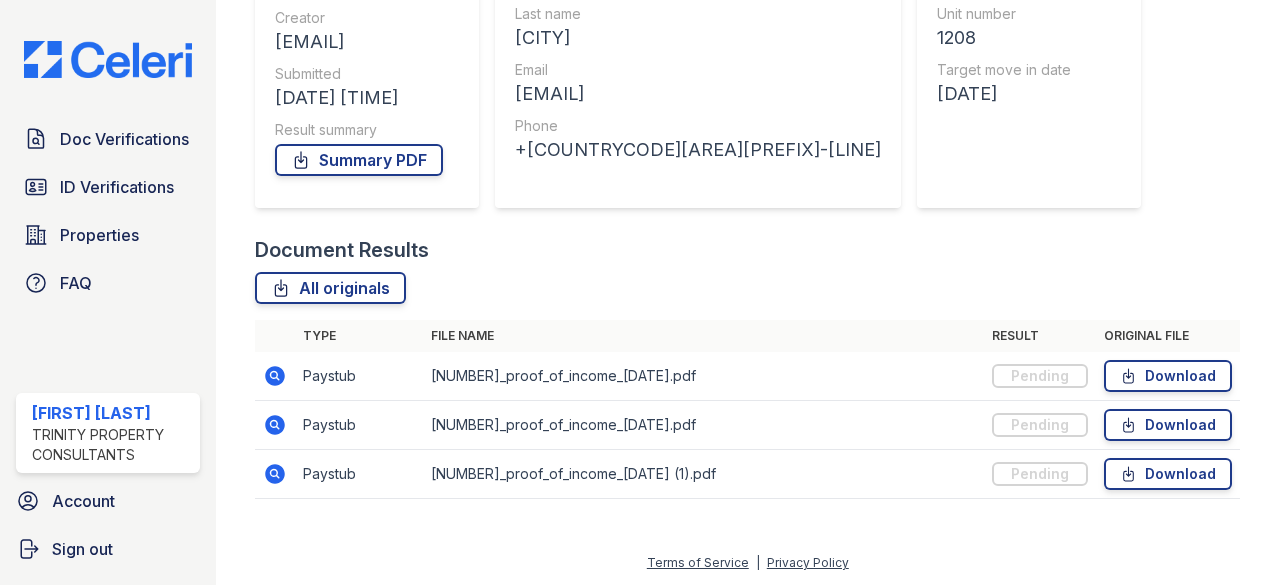 scroll, scrollTop: 312, scrollLeft: 0, axis: vertical 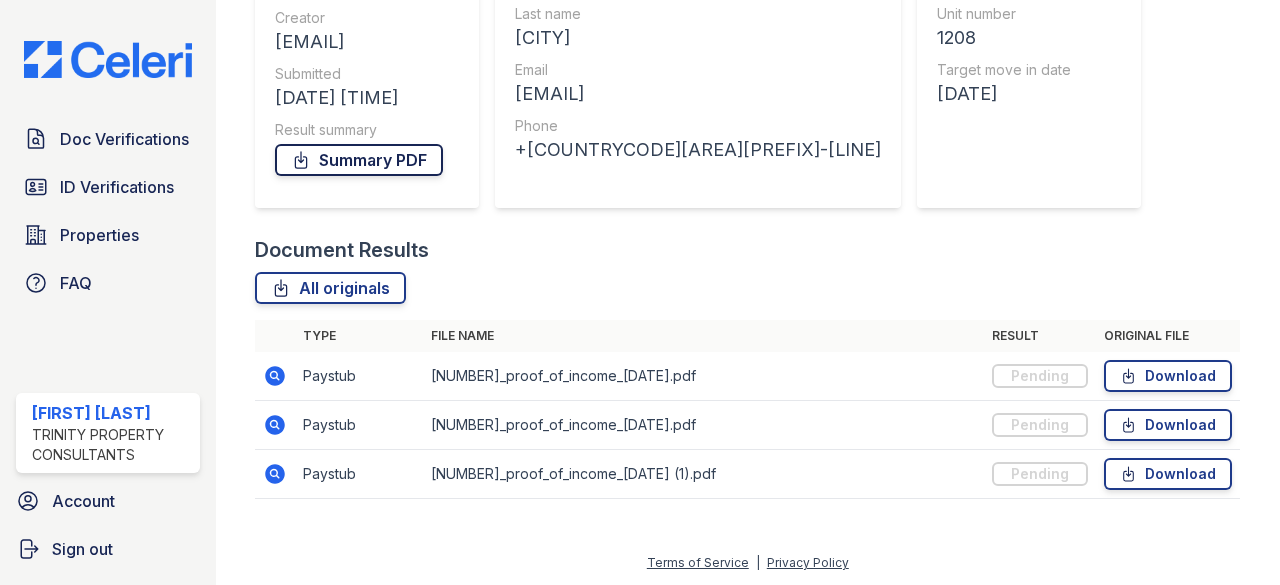 click on "Summary PDF" at bounding box center [359, 160] 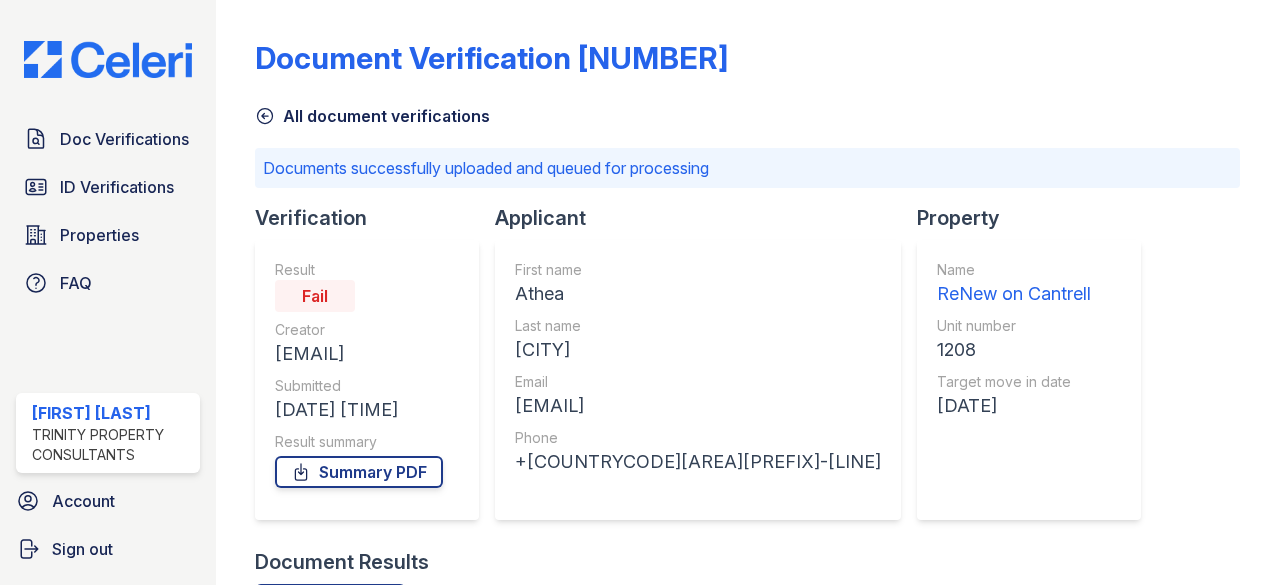 scroll, scrollTop: 312, scrollLeft: 0, axis: vertical 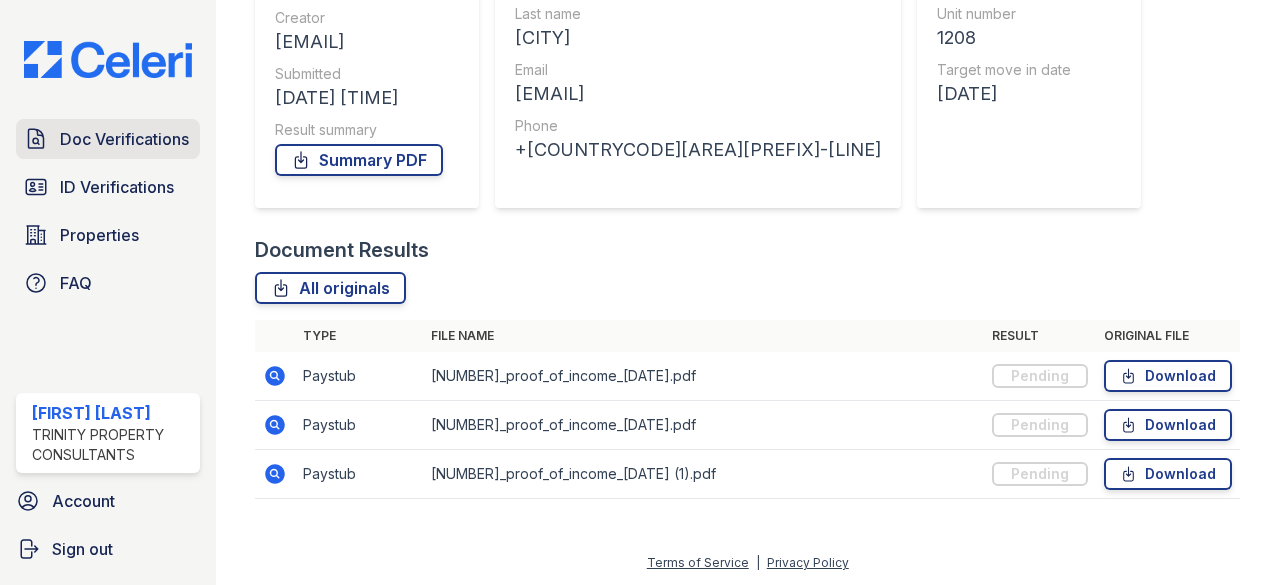 click on "Doc Verifications" at bounding box center [124, 139] 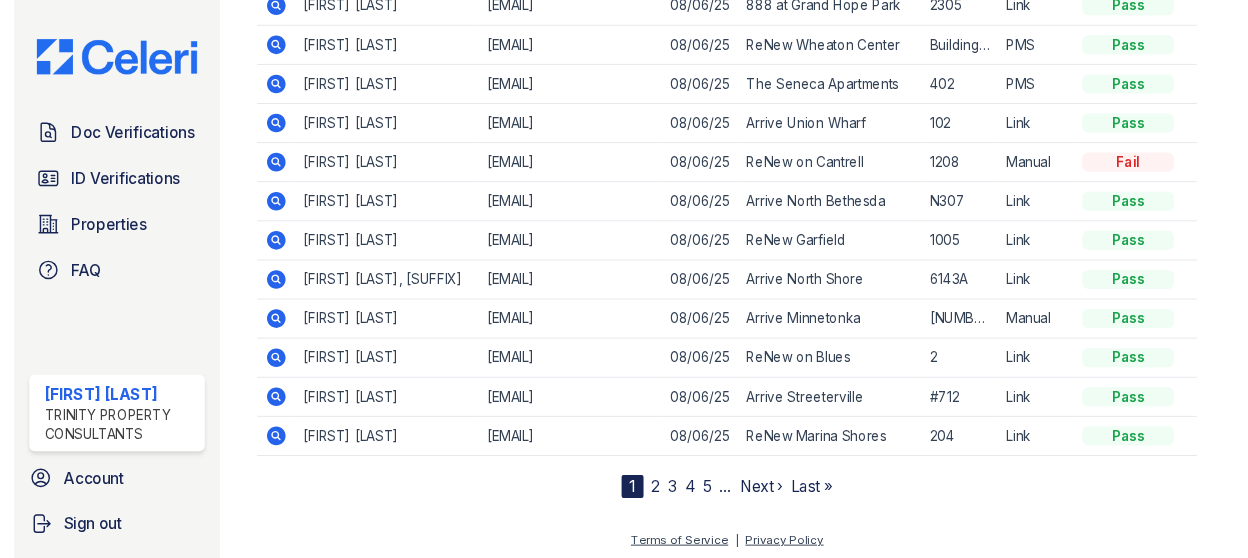 scroll, scrollTop: 0, scrollLeft: 0, axis: both 